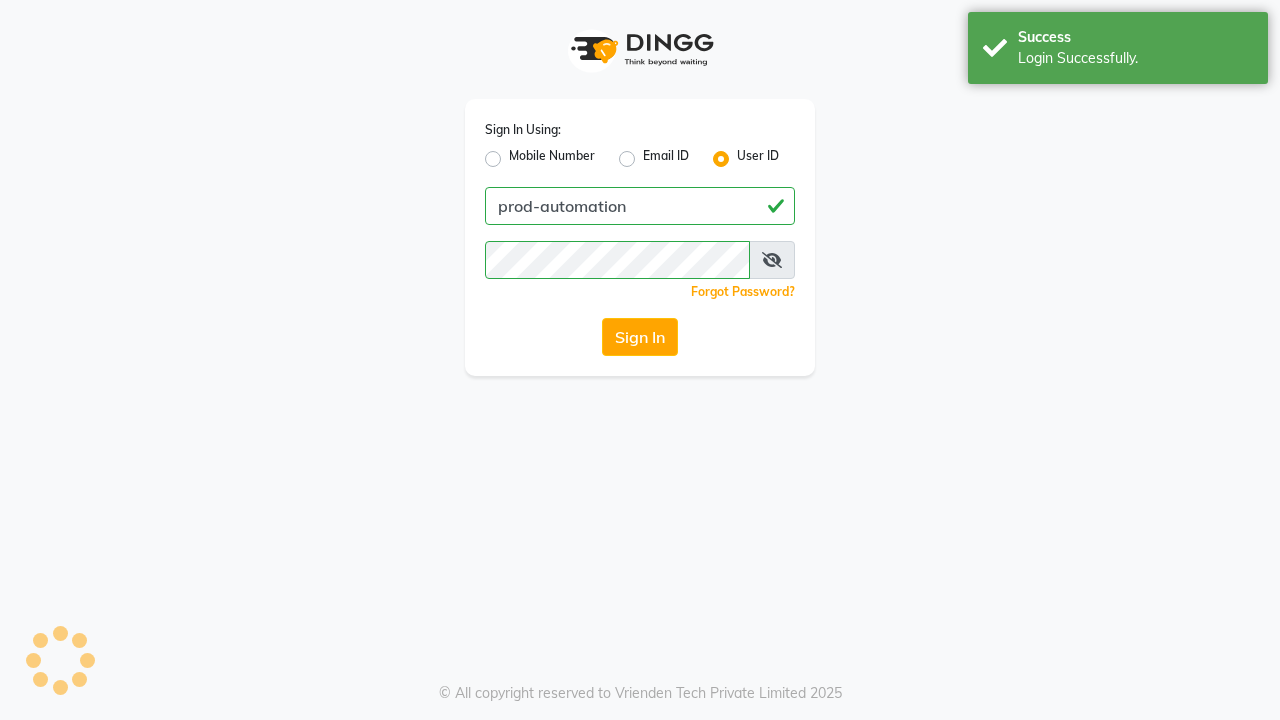 scroll, scrollTop: 0, scrollLeft: 0, axis: both 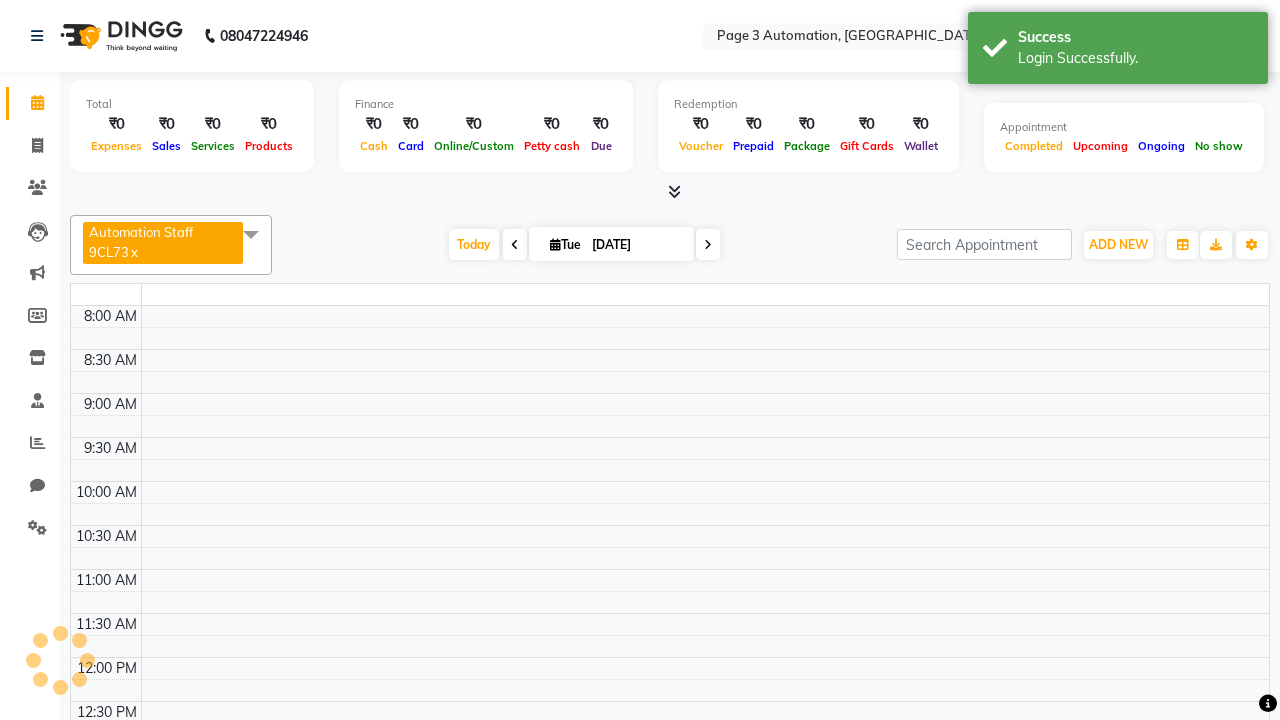 select on "en" 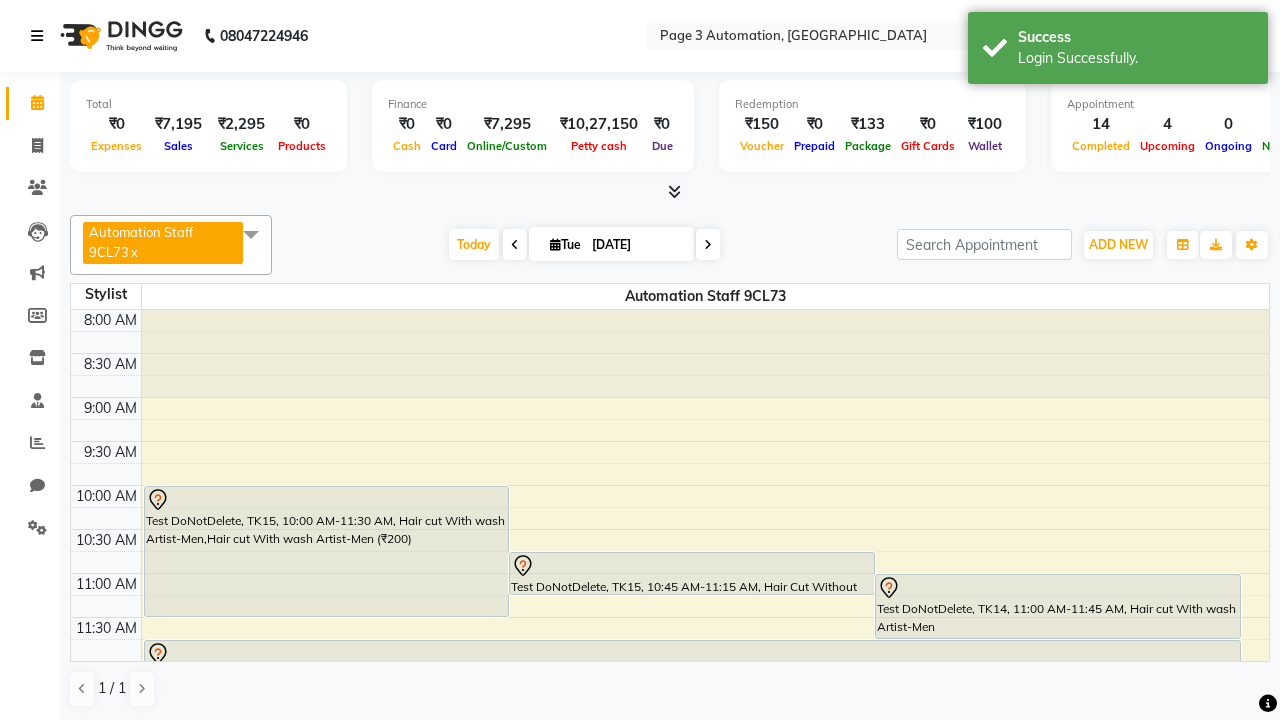click at bounding box center (37, 36) 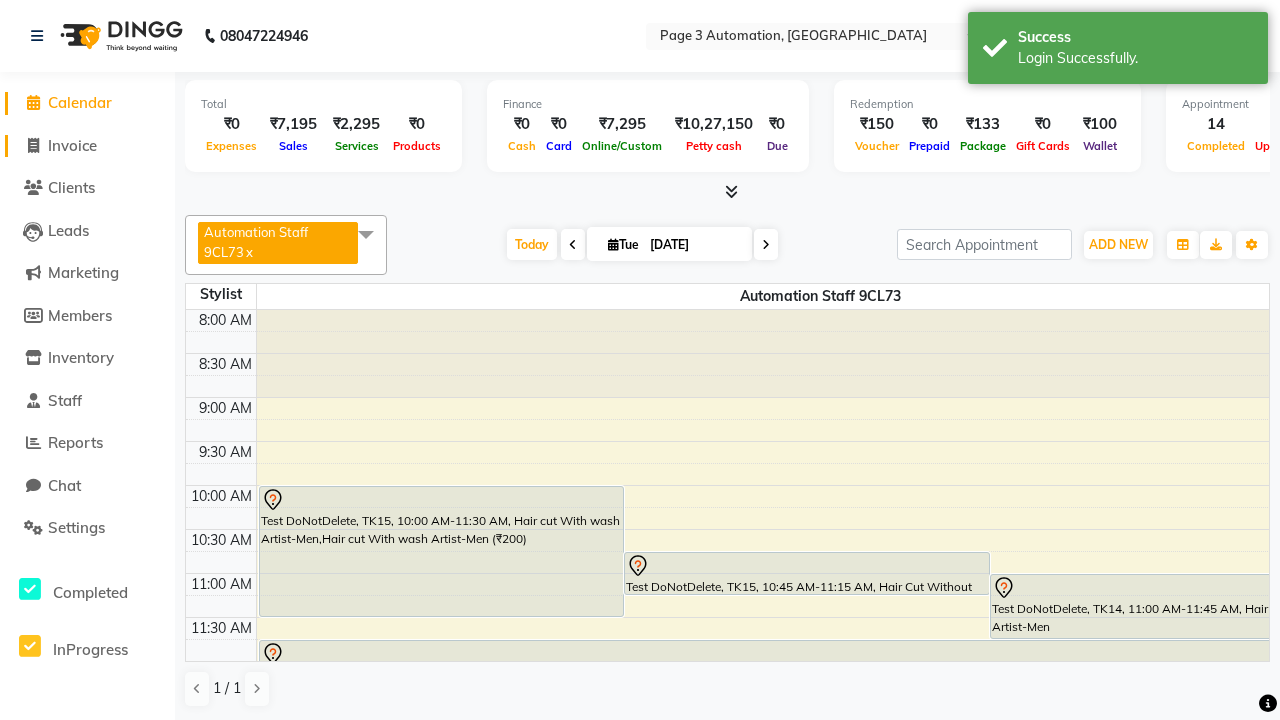 click on "Invoice" 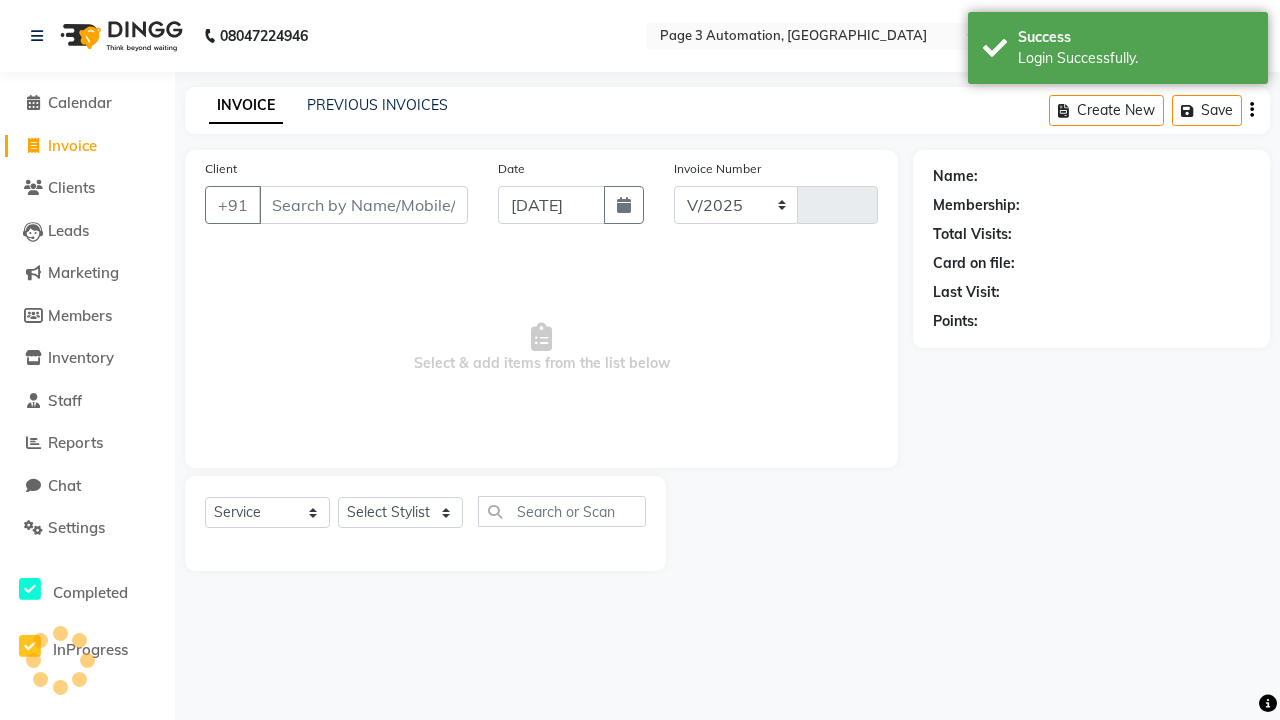 select on "2774" 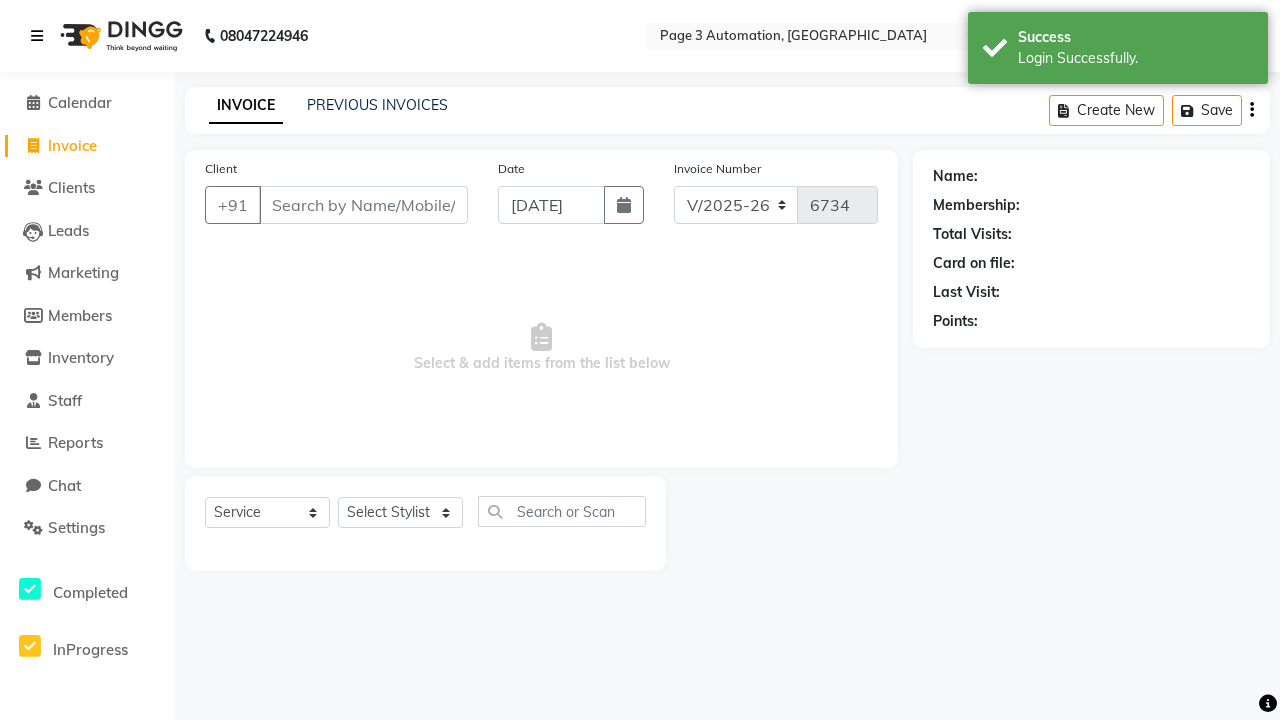 click at bounding box center [37, 36] 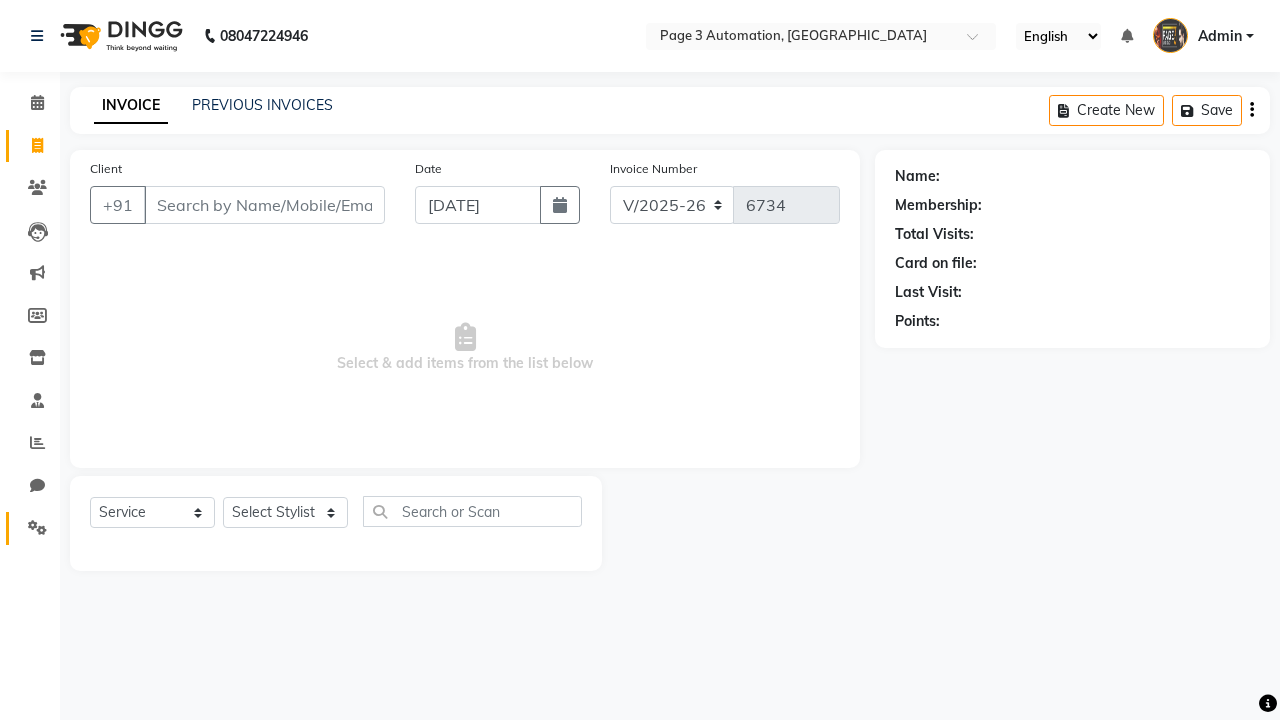 click 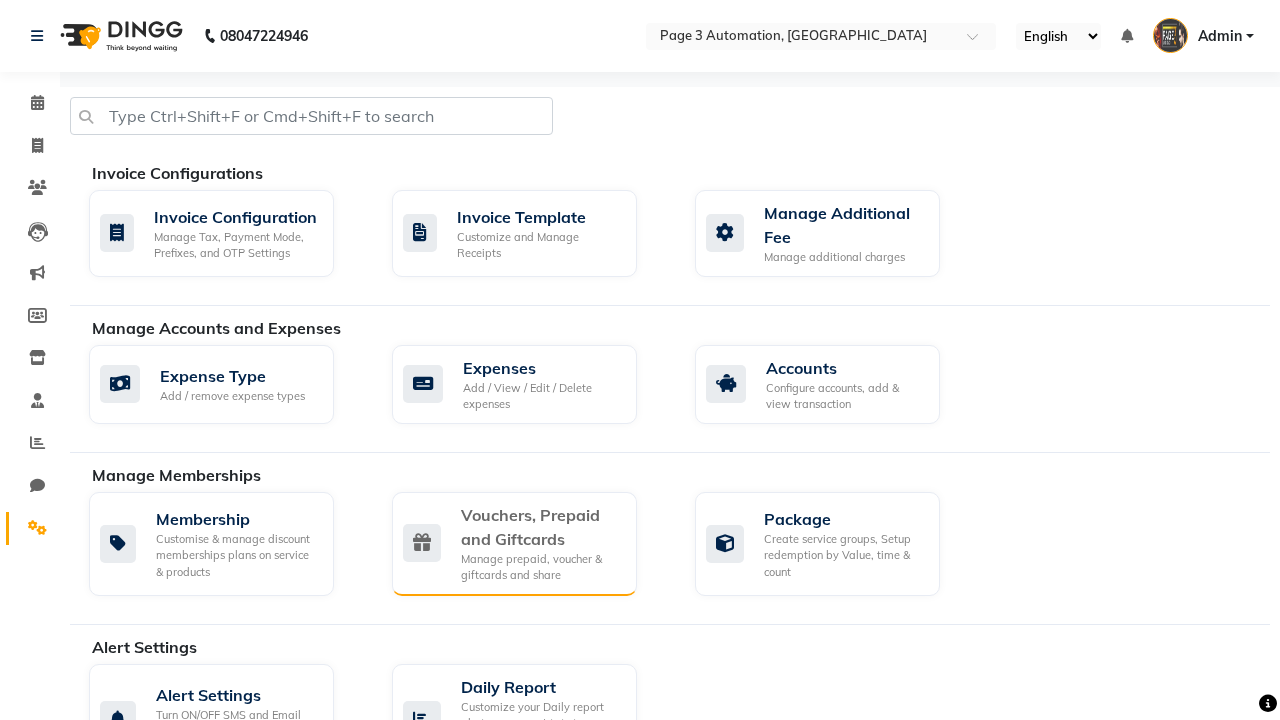 click on "Vouchers, Prepaid and Giftcards" 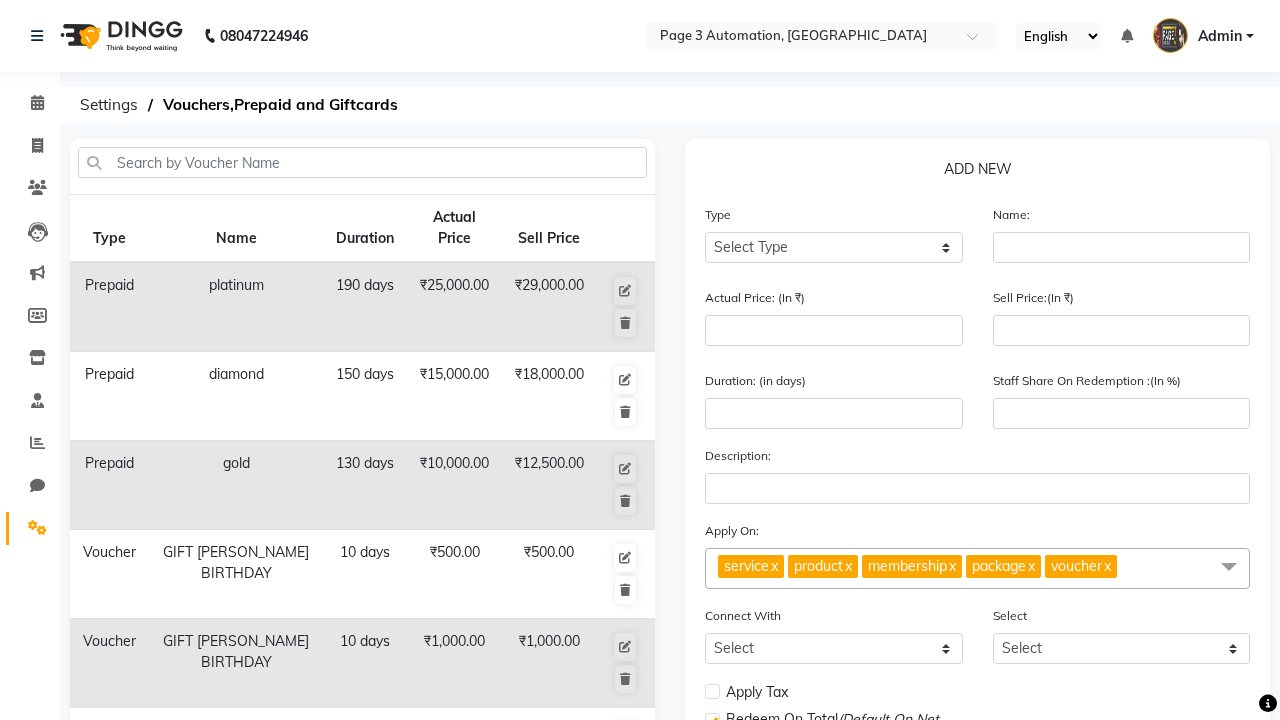 select on "P" 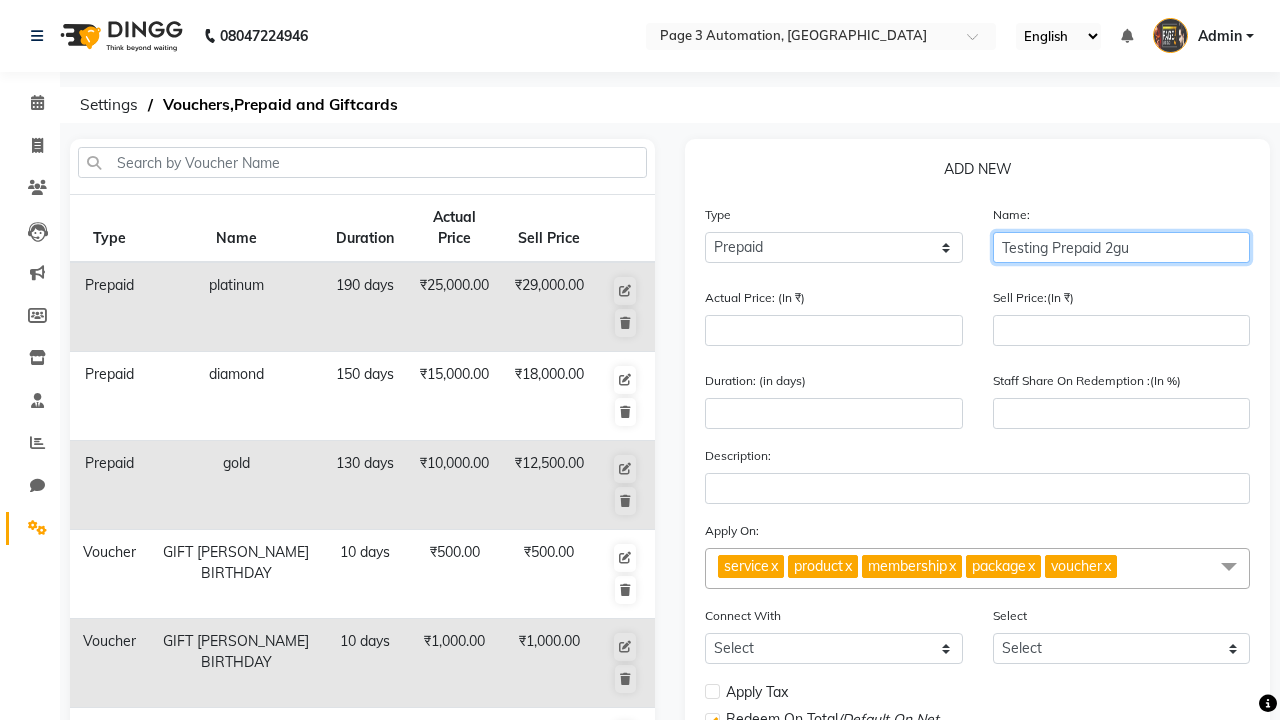 type on "Testing Prepaid 2gu" 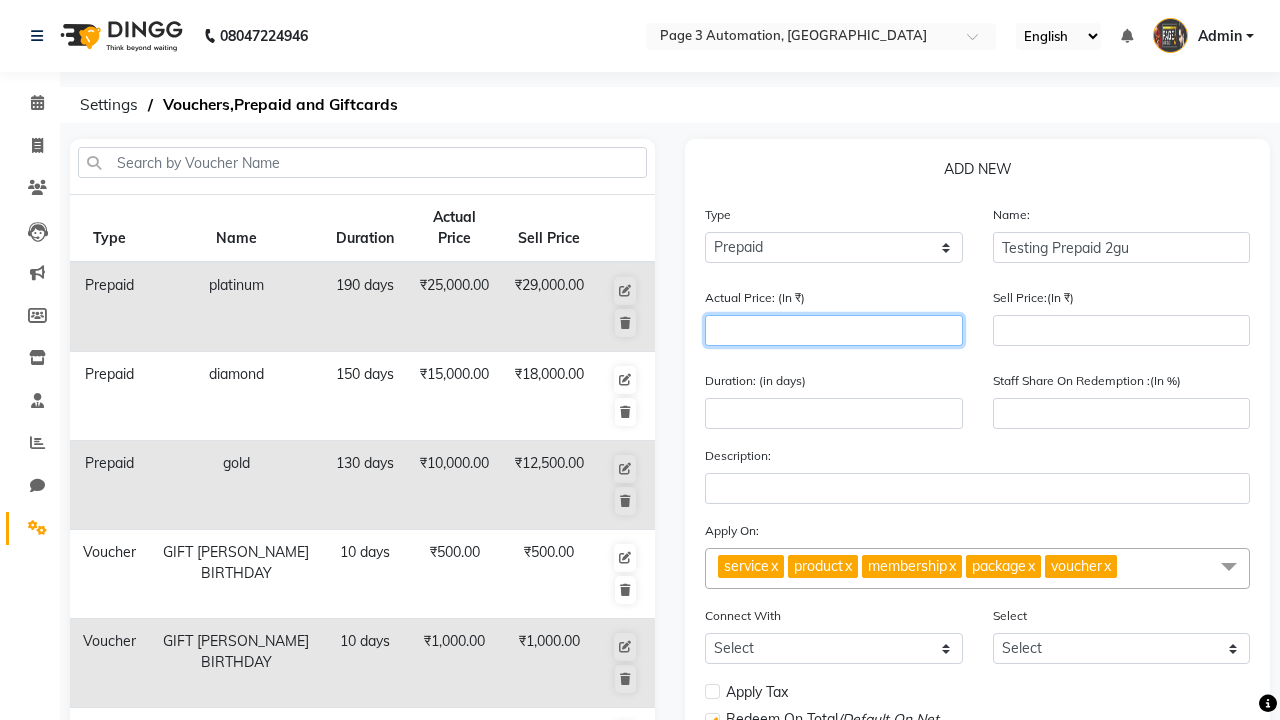 type on "1500" 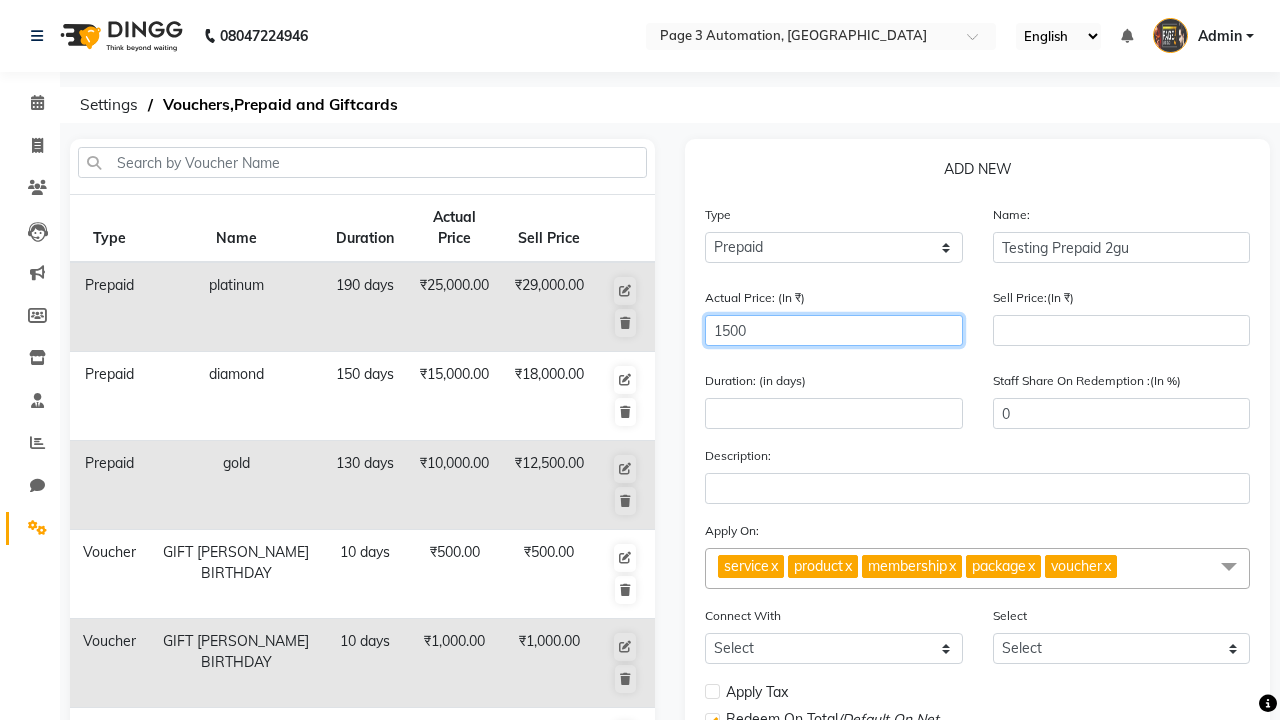 type on "1500" 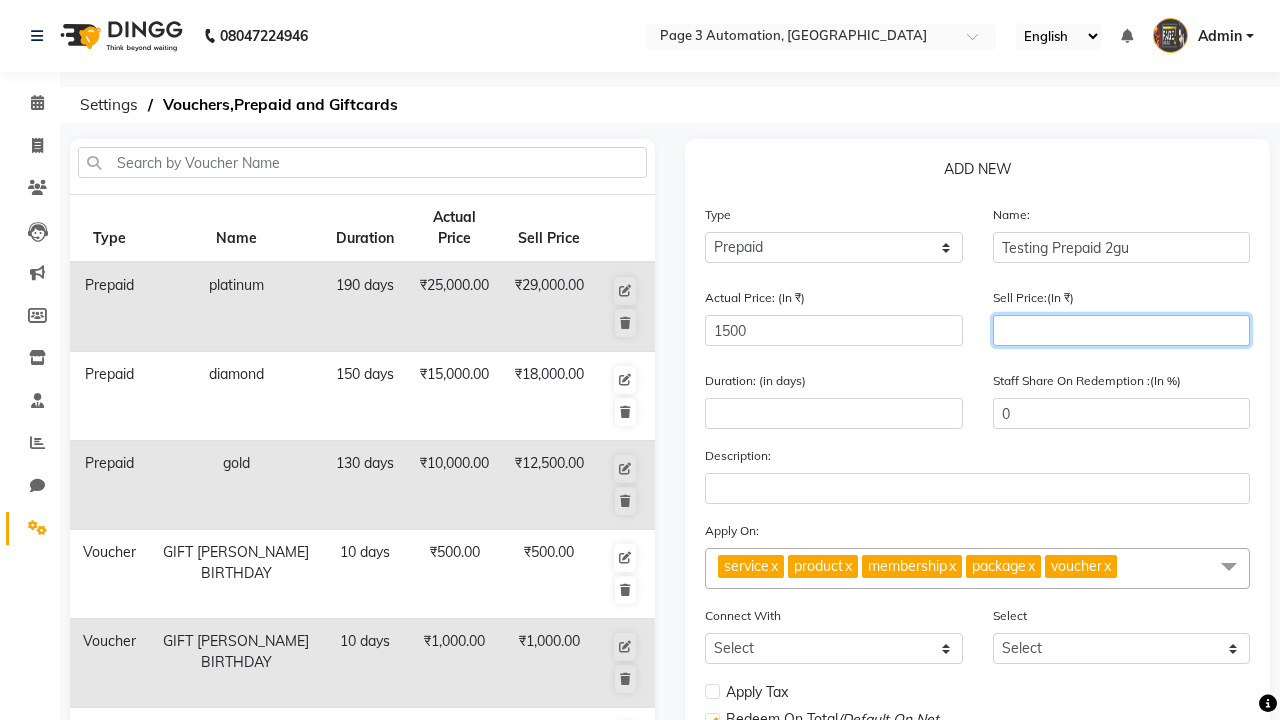 type on "1200" 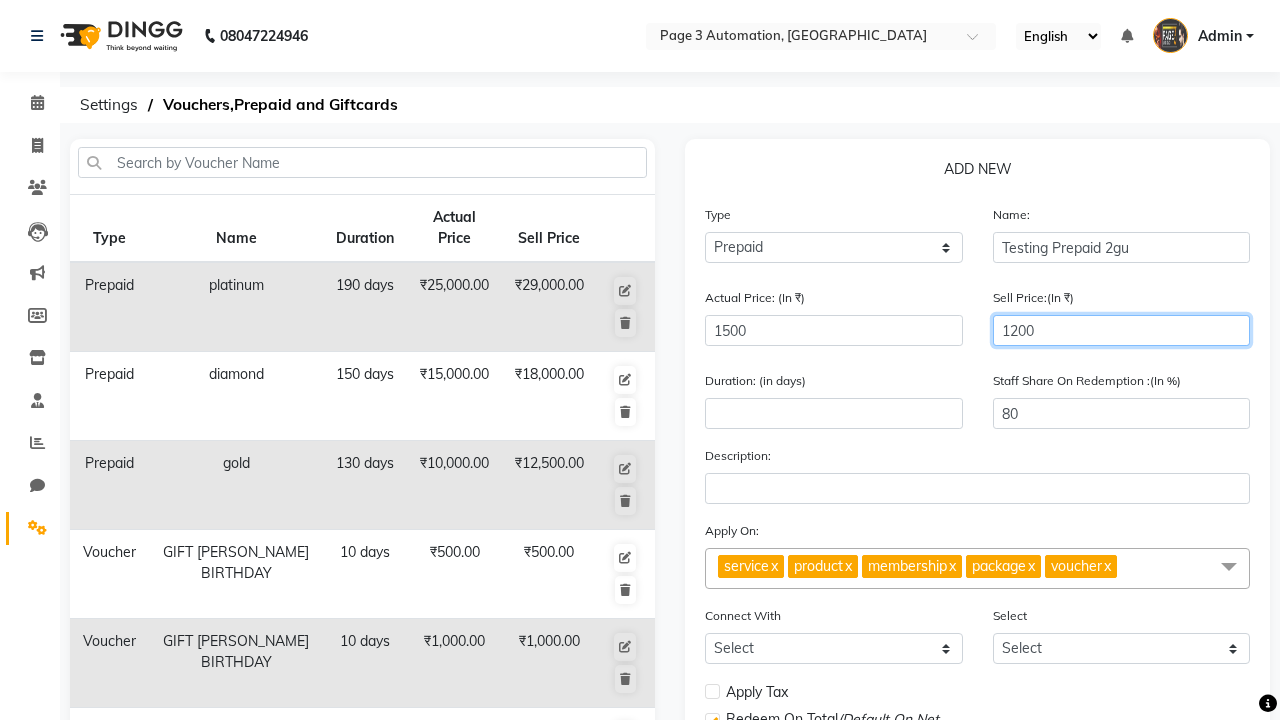 type on "1200" 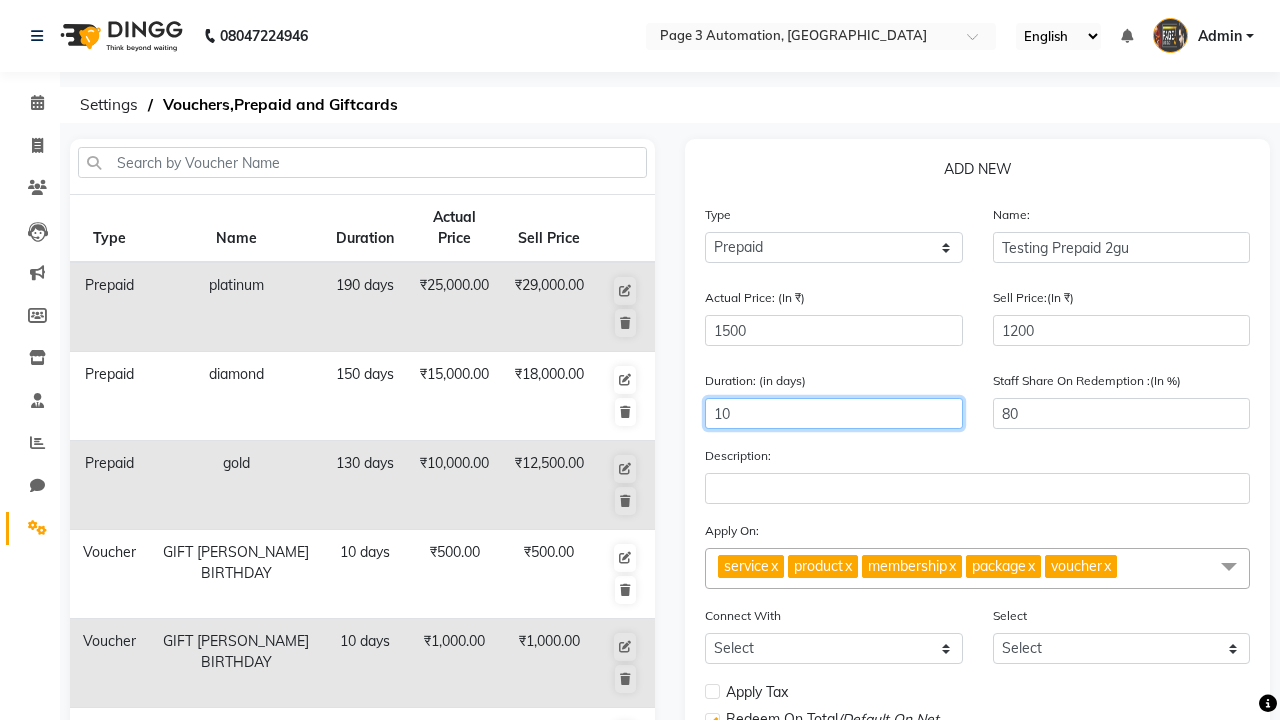 type on "10" 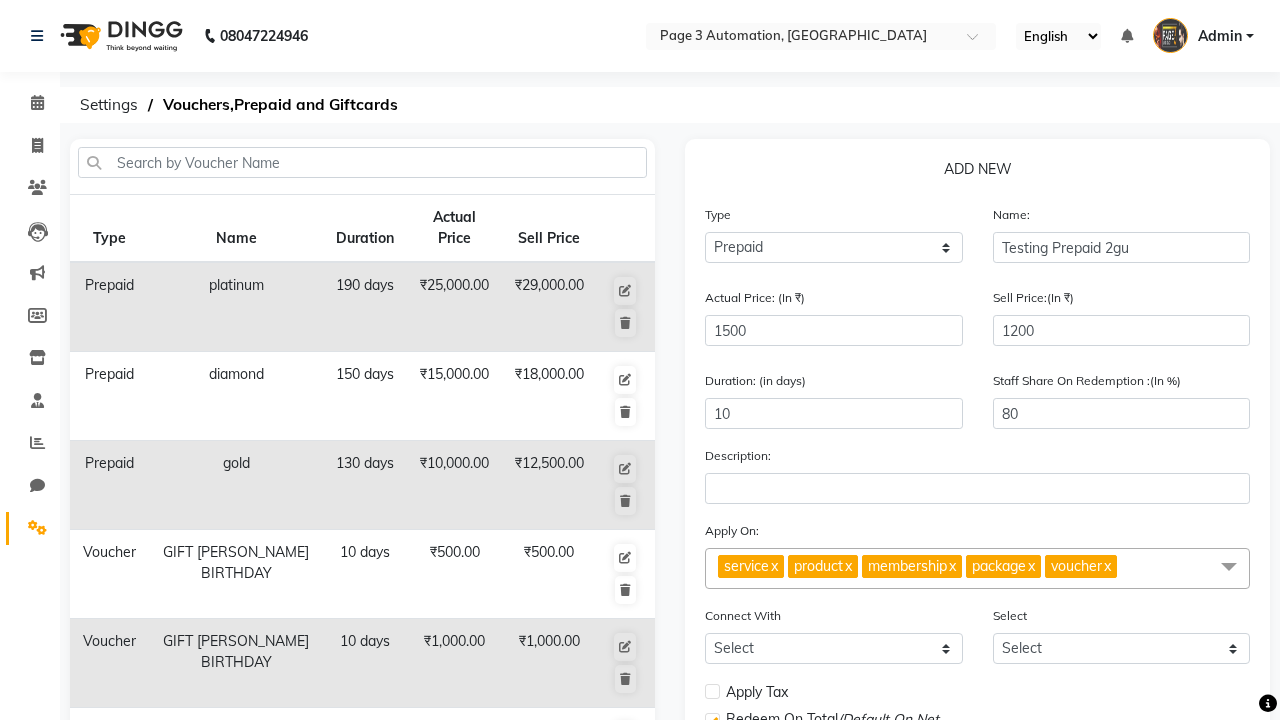 click on "Save" 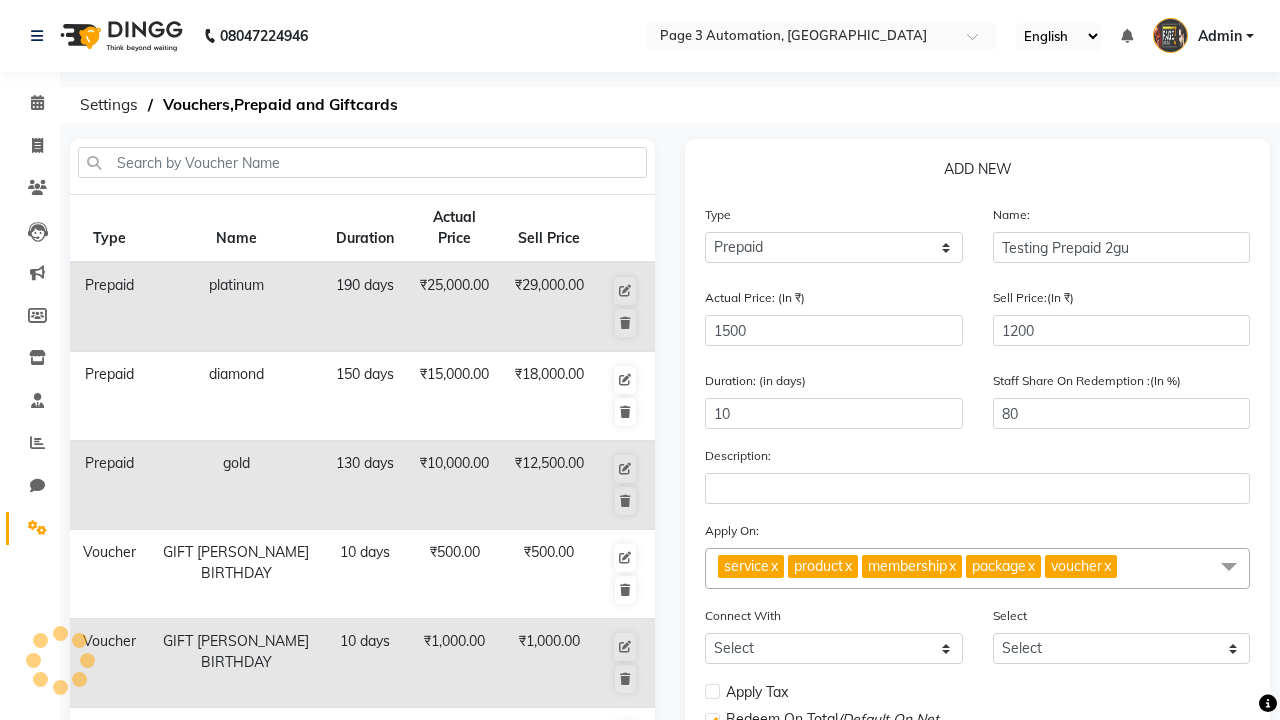 select 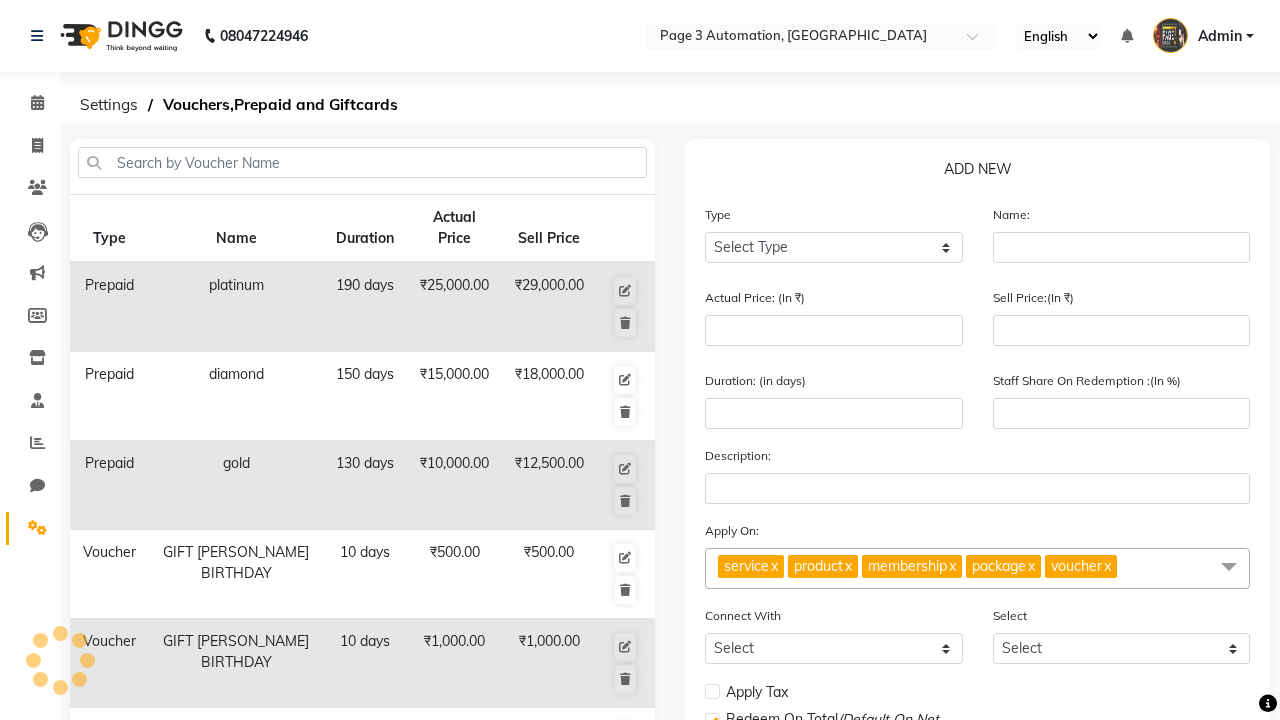 scroll, scrollTop: 497, scrollLeft: 0, axis: vertical 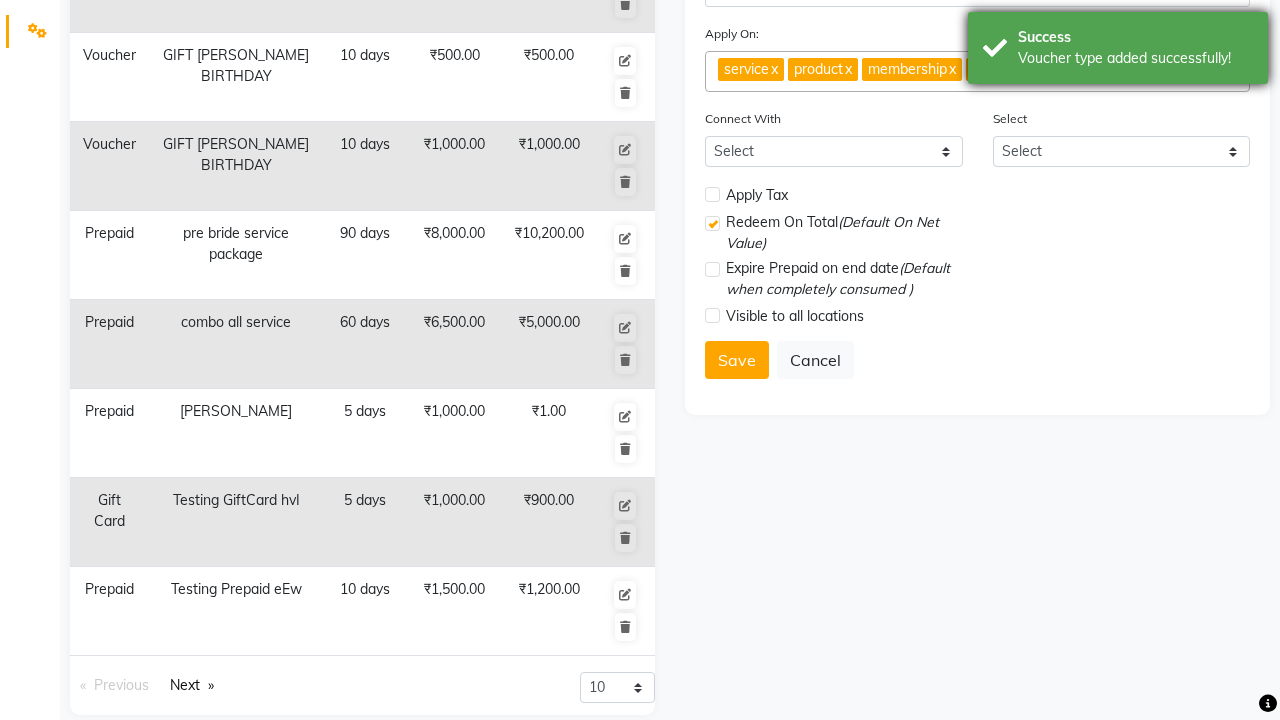 click on "Voucher type added successfully!" at bounding box center (1135, 58) 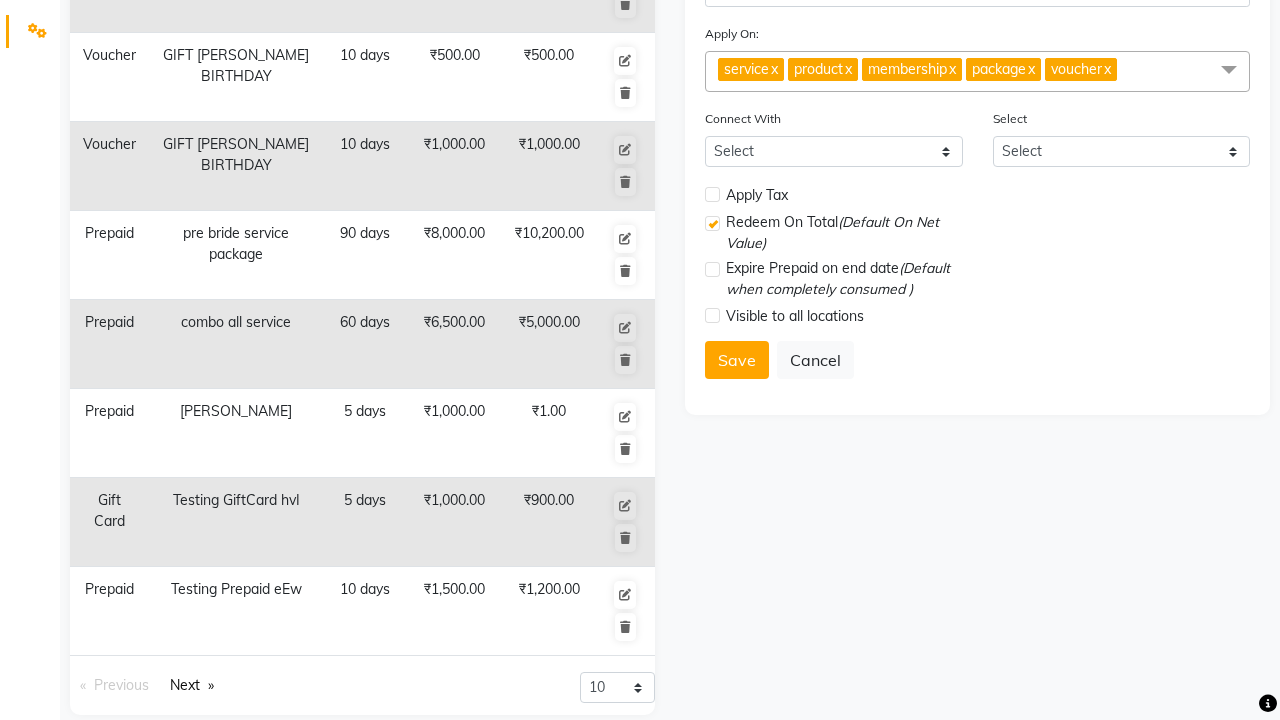 click at bounding box center [37, -461] 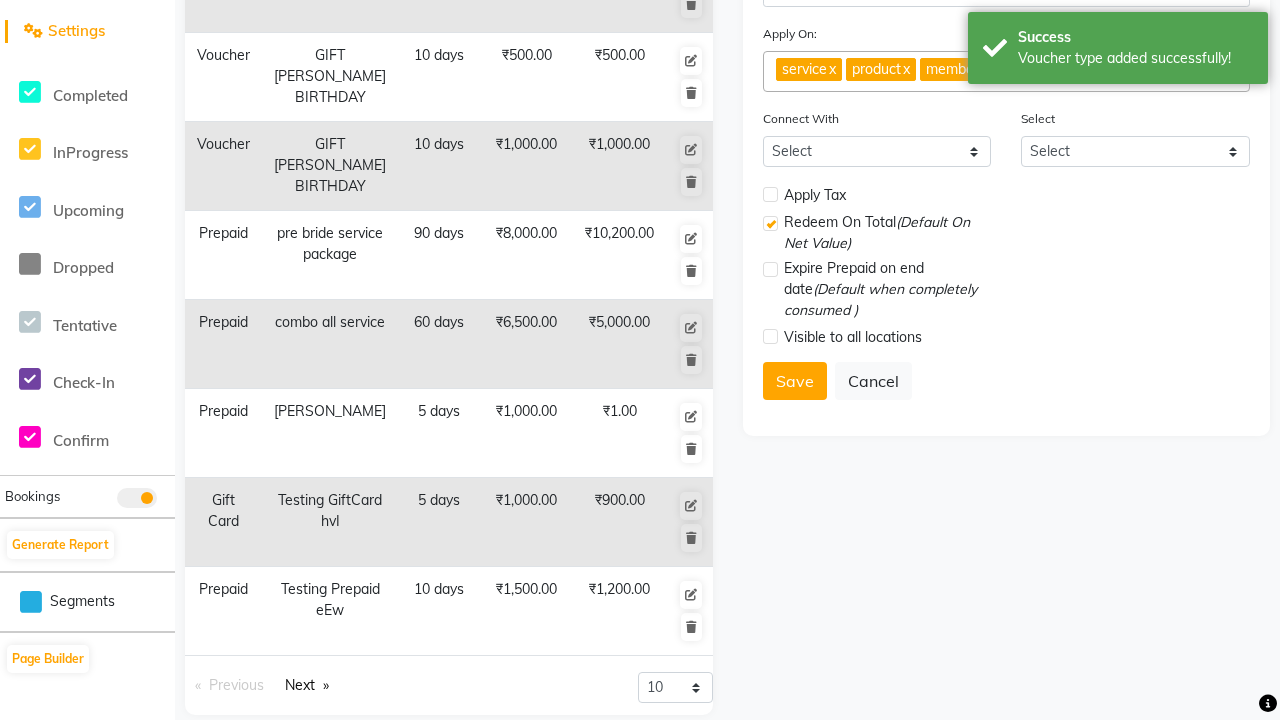 scroll, scrollTop: 0, scrollLeft: 0, axis: both 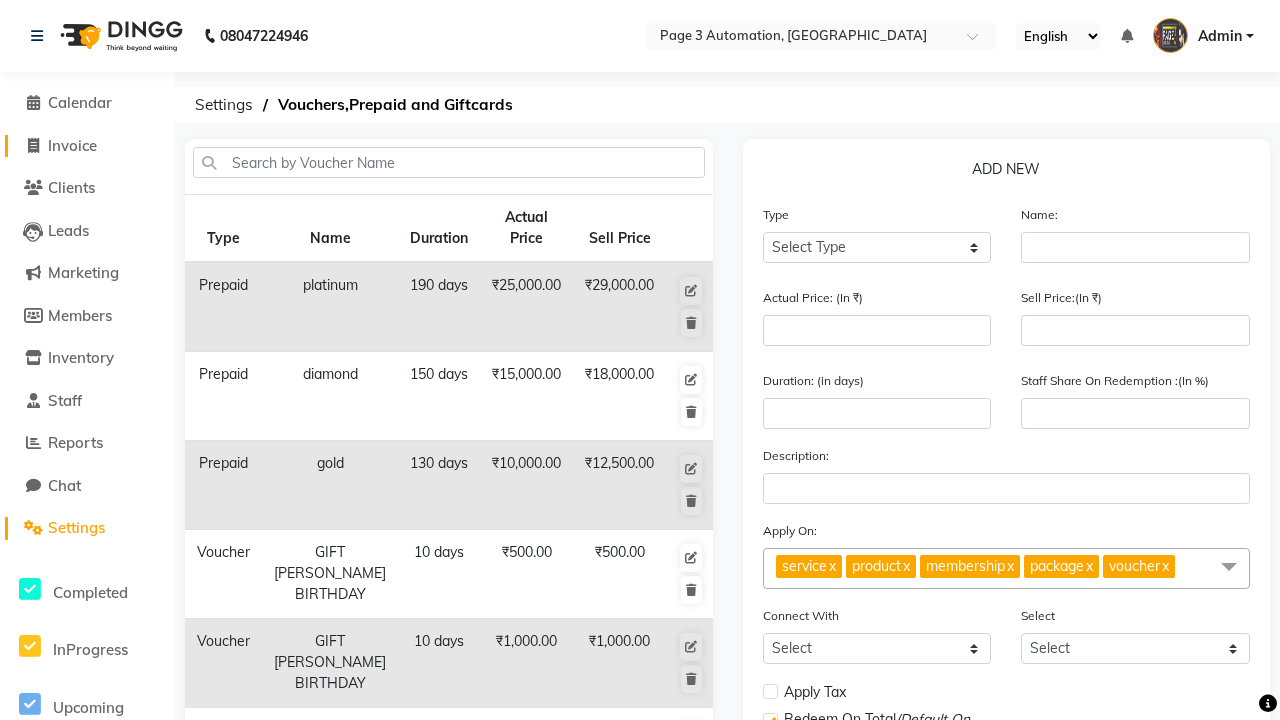 click on "Invoice" 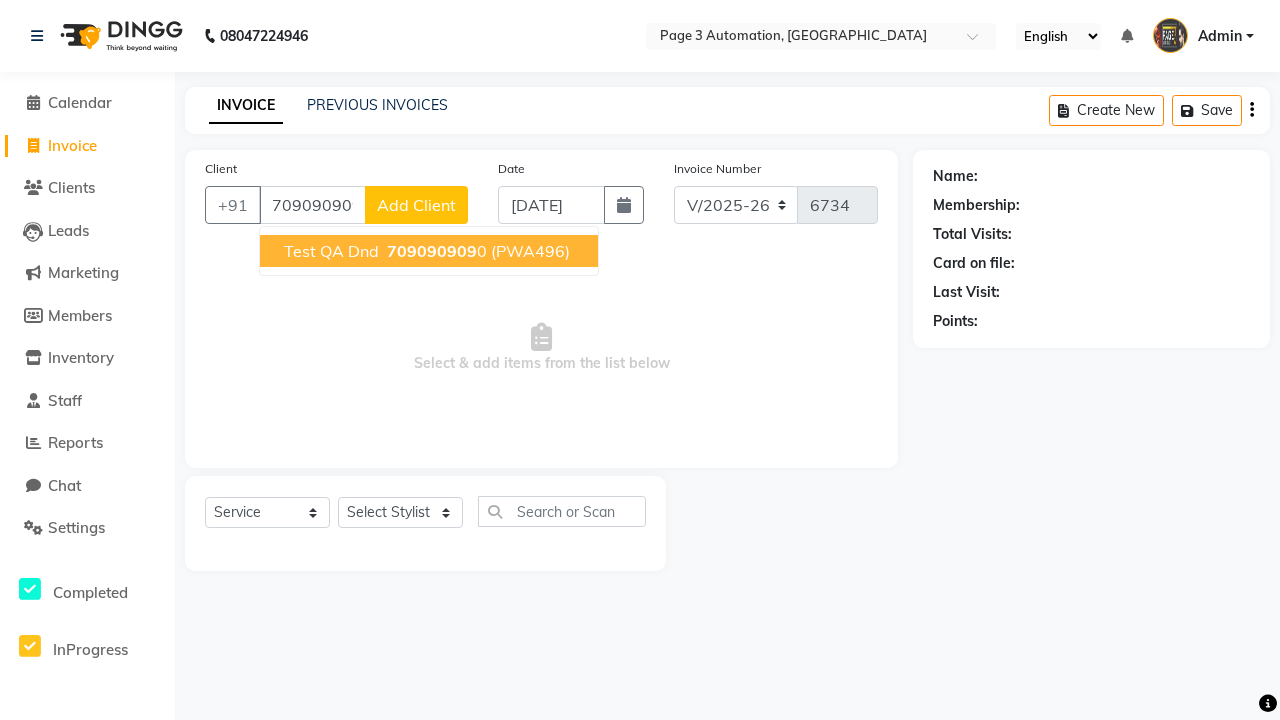 click on "709090909" at bounding box center (432, 251) 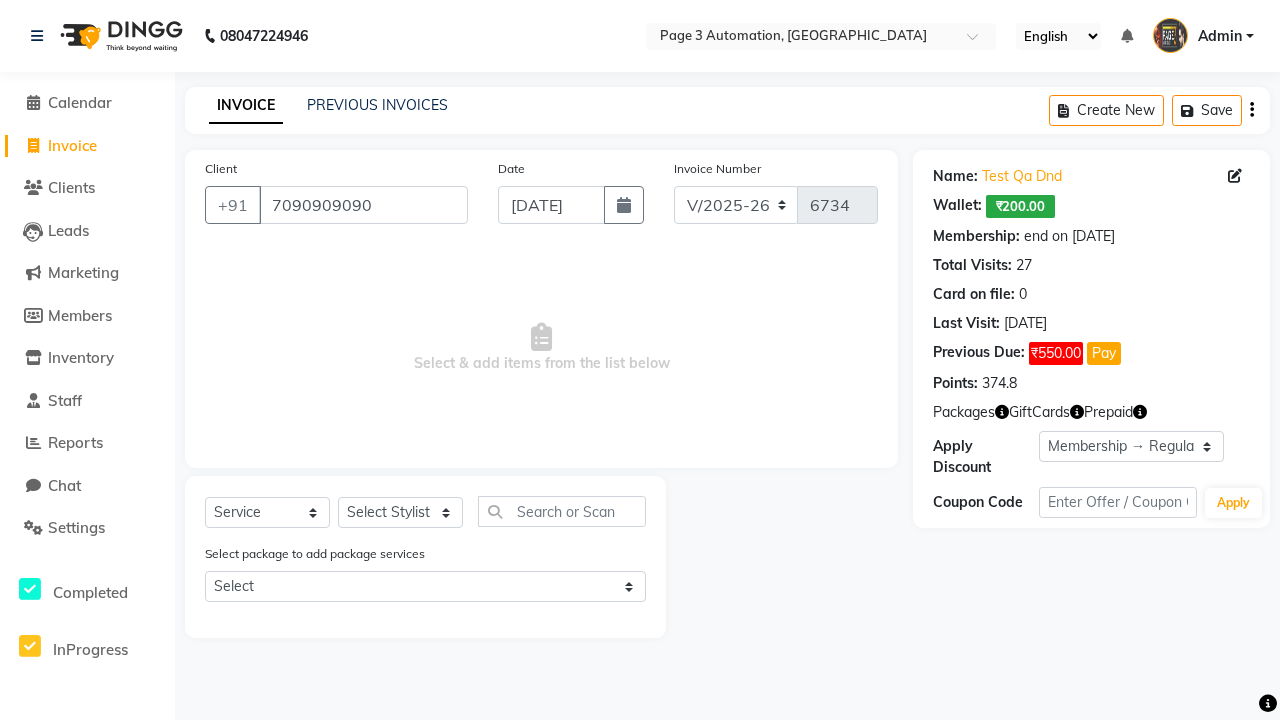 select on "0:" 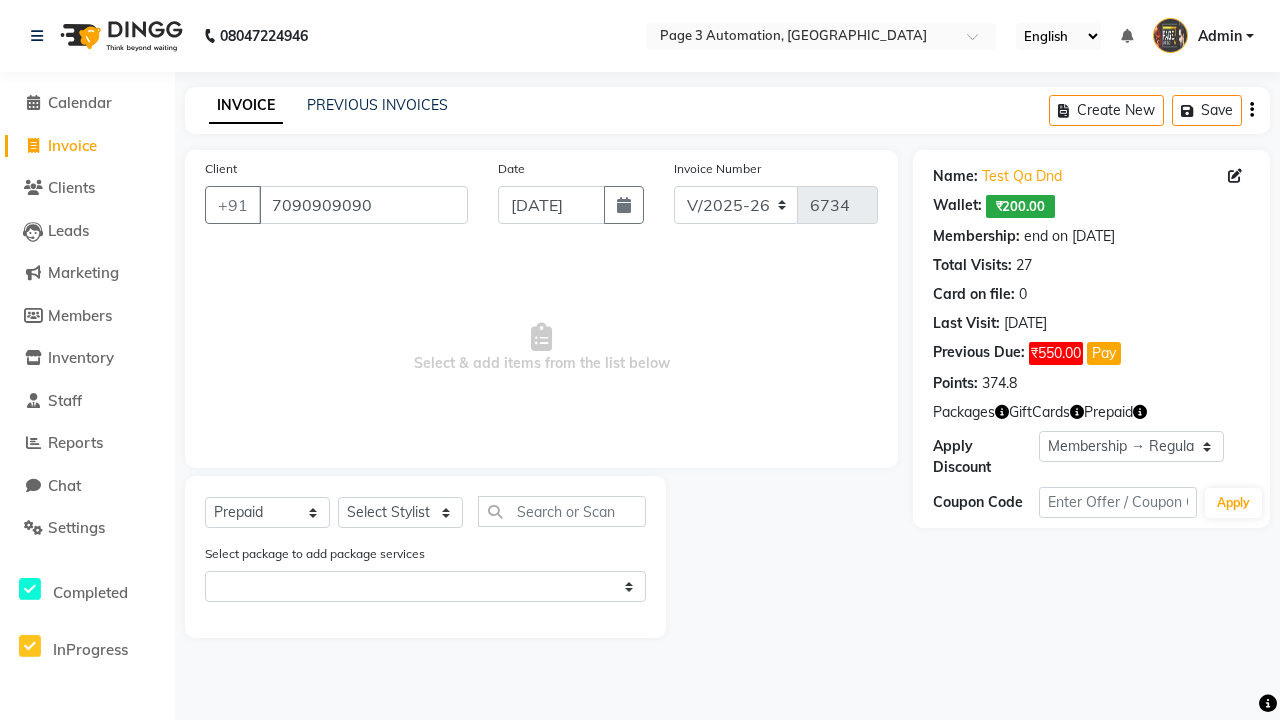 select on "71572" 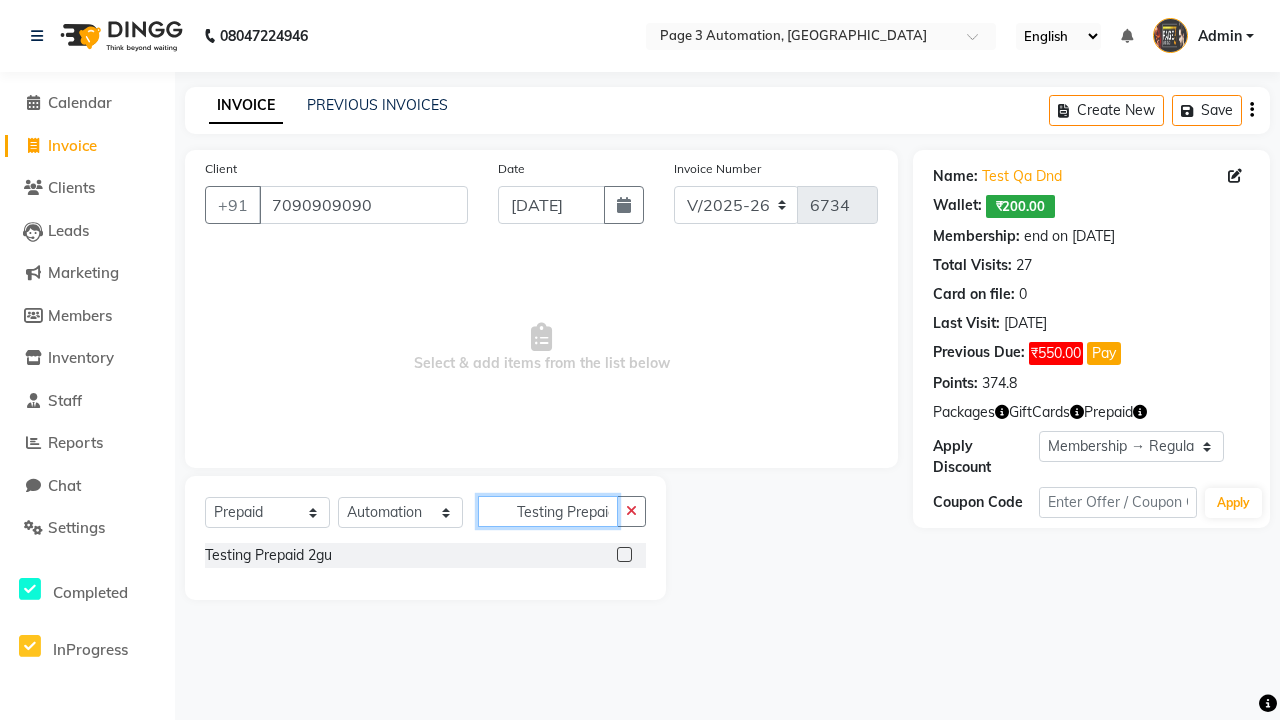 type on "Testing Prepaid 2gu" 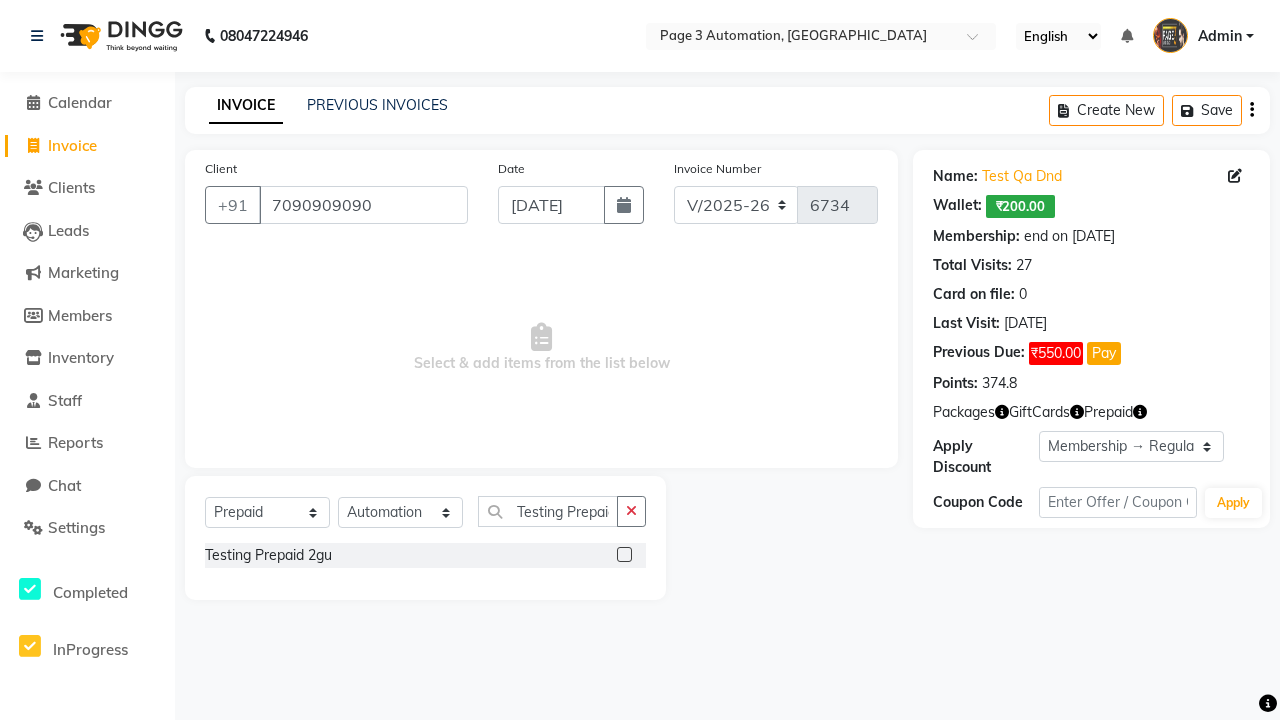 click 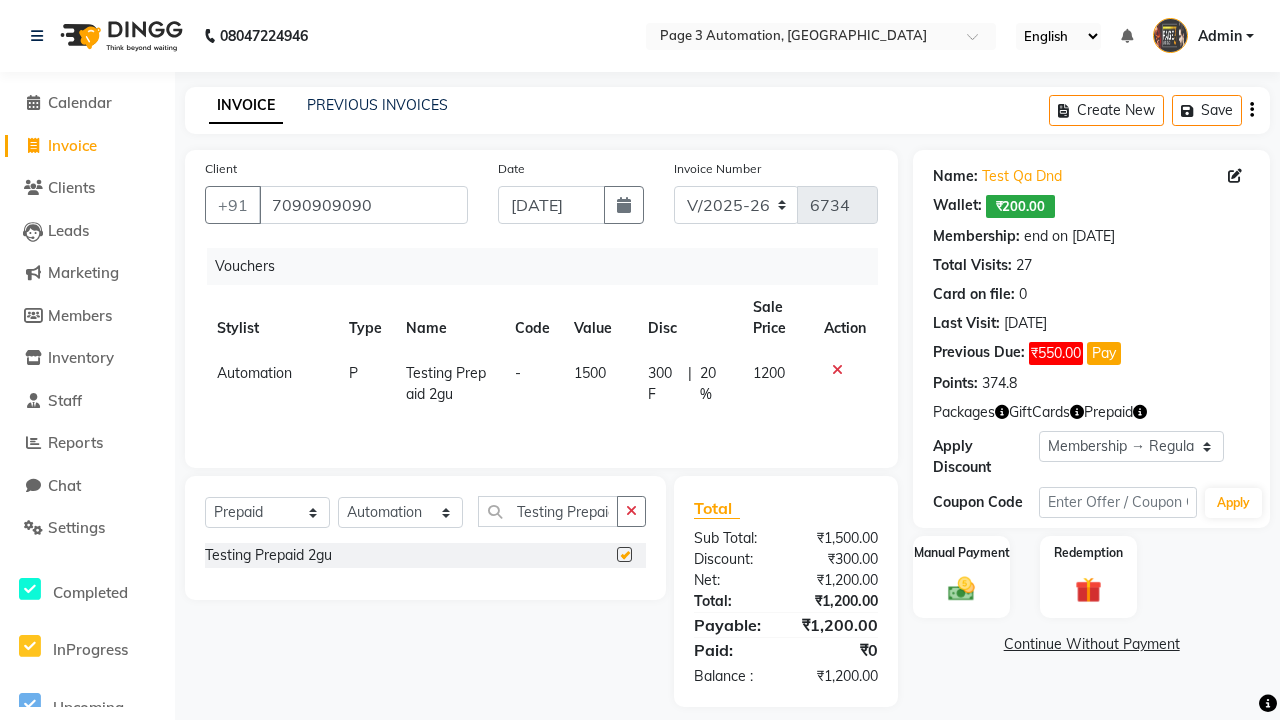 scroll, scrollTop: 0, scrollLeft: 0, axis: both 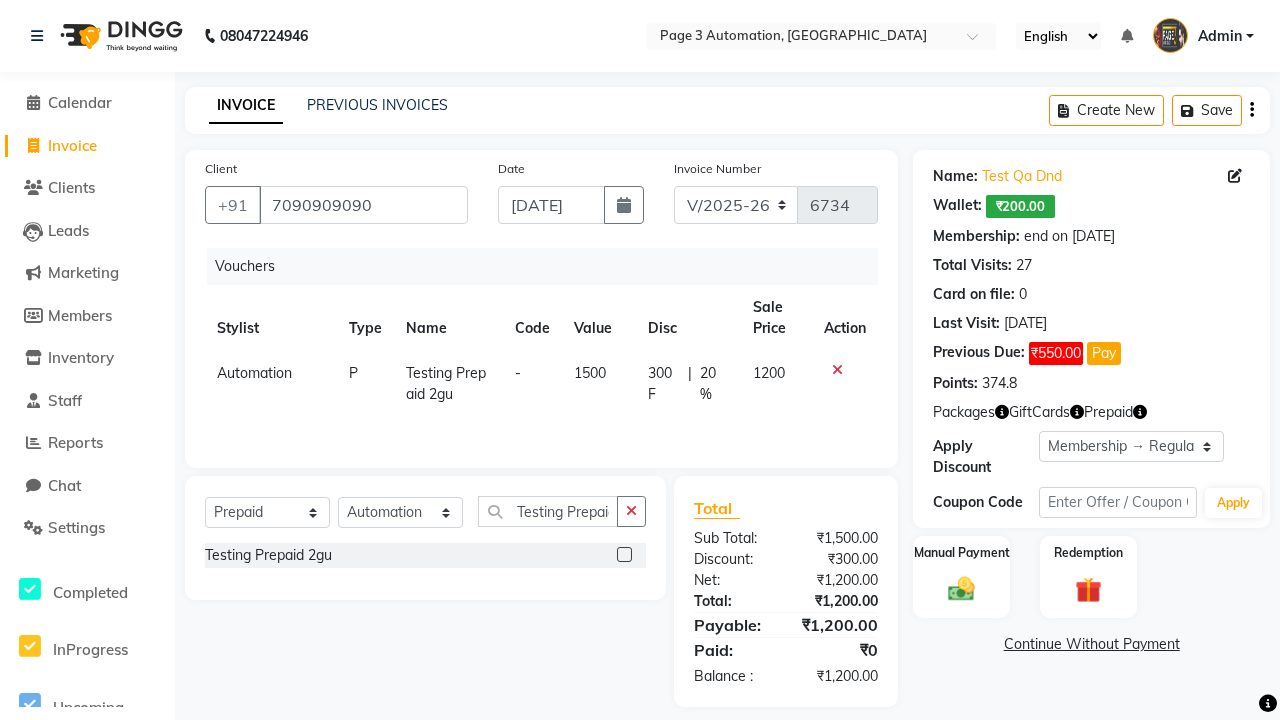 checkbox on "false" 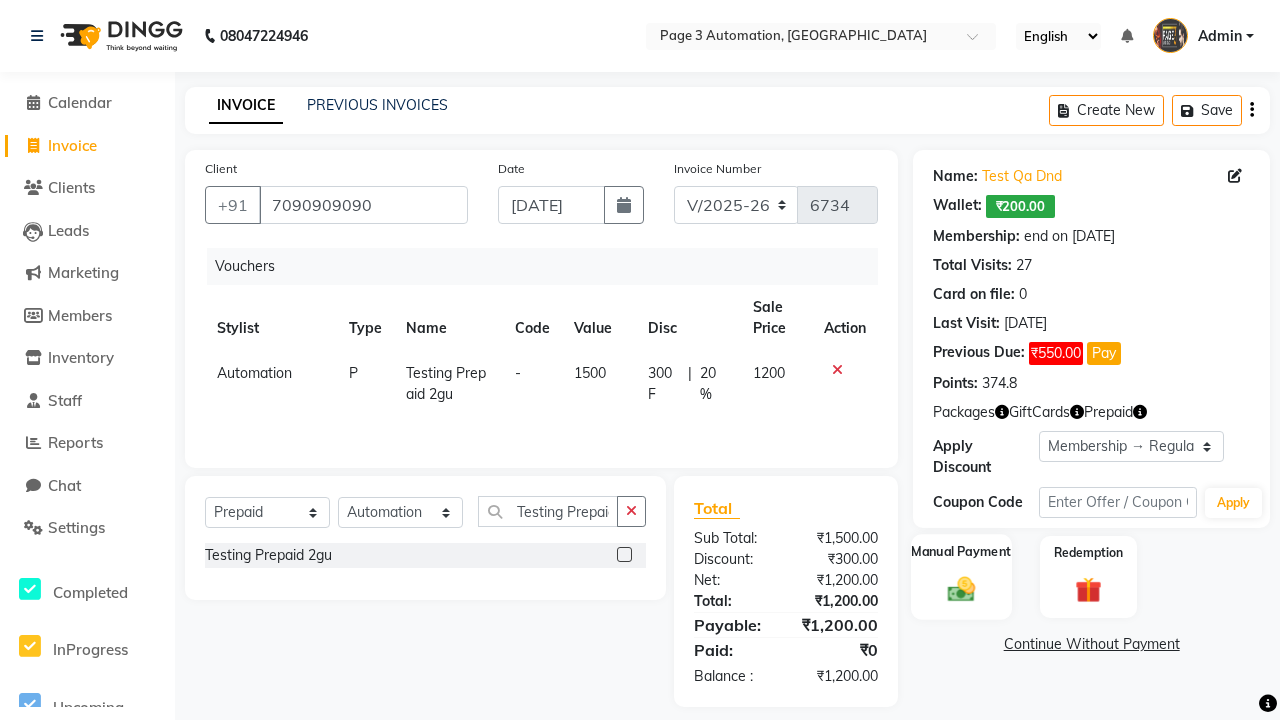 click 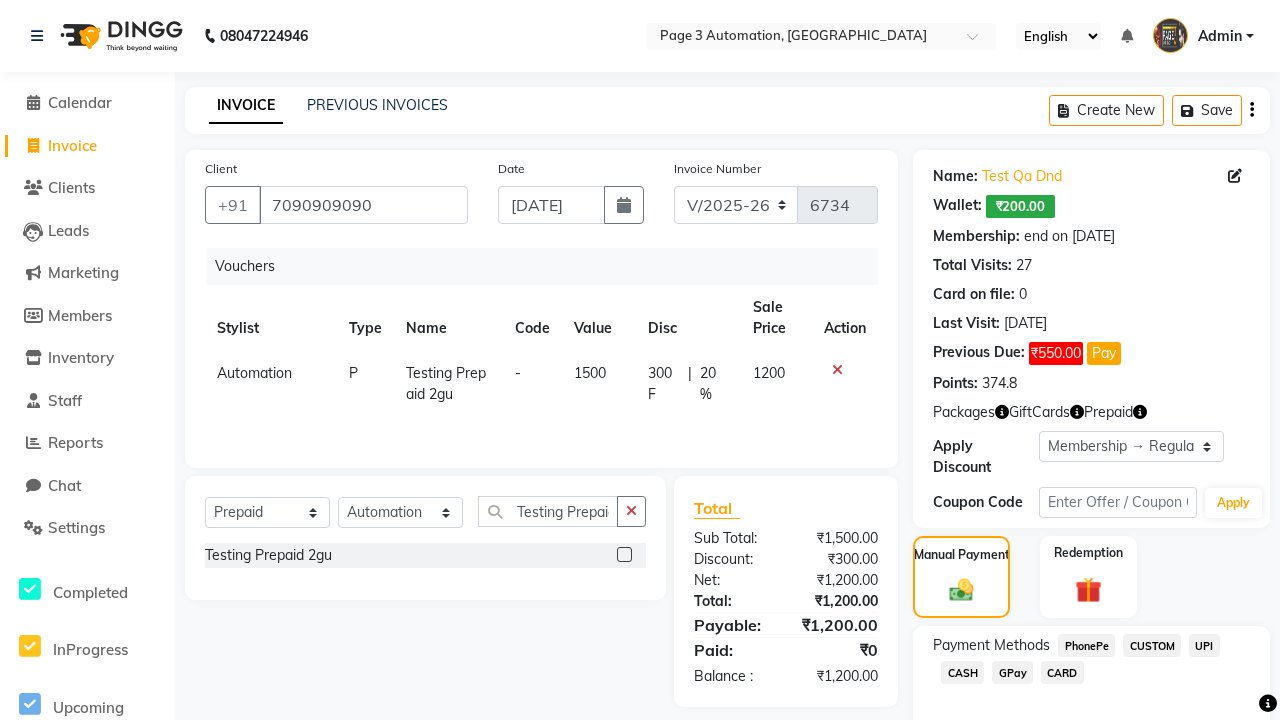 click on "PhonePe" 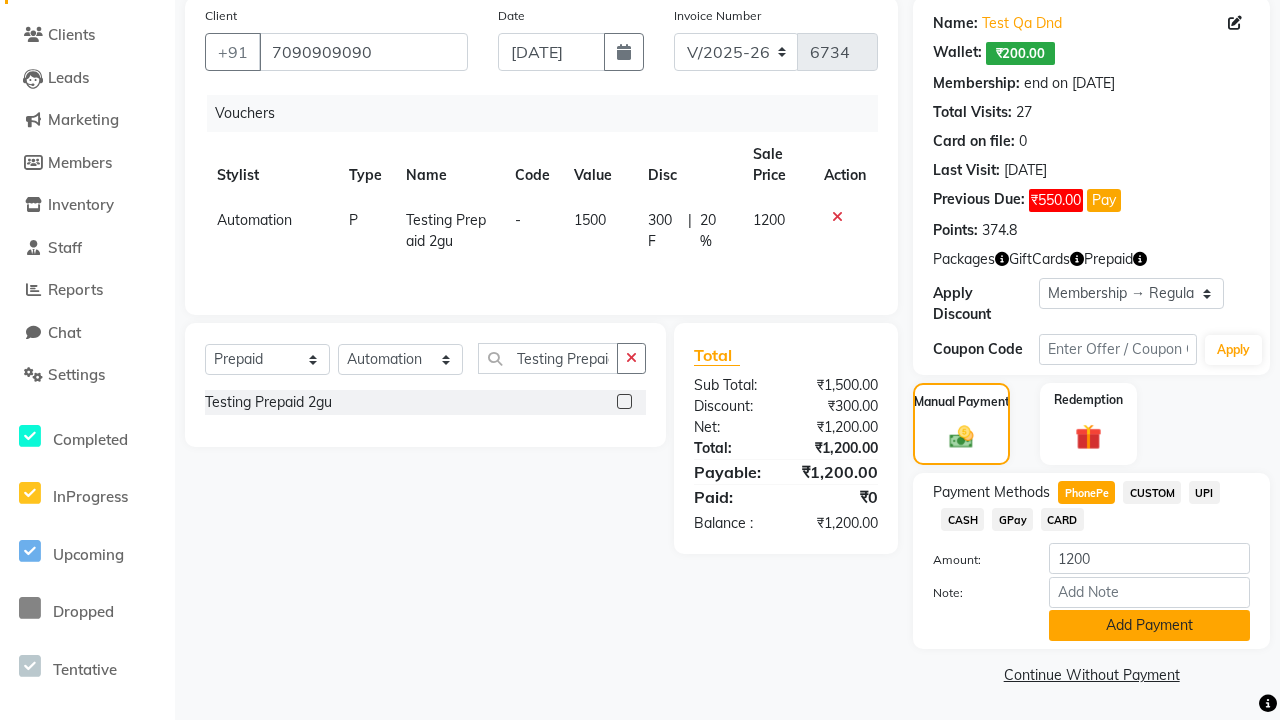 click on "Add Payment" 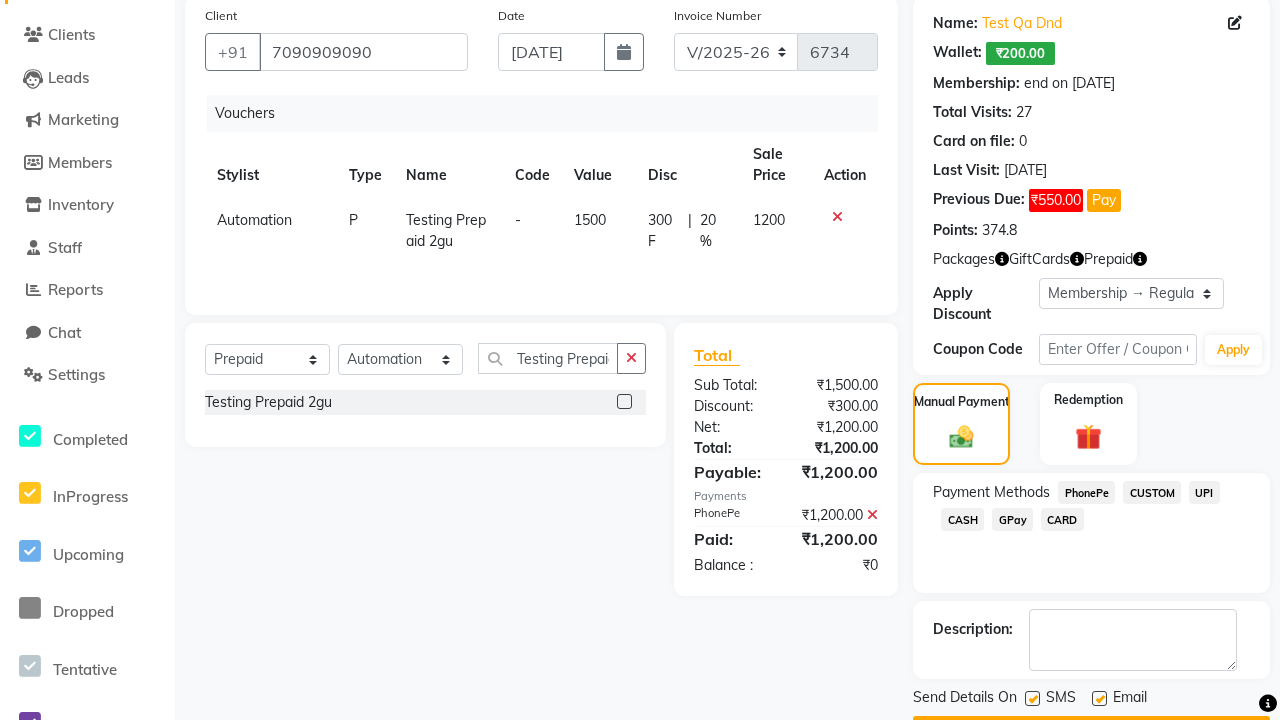 click 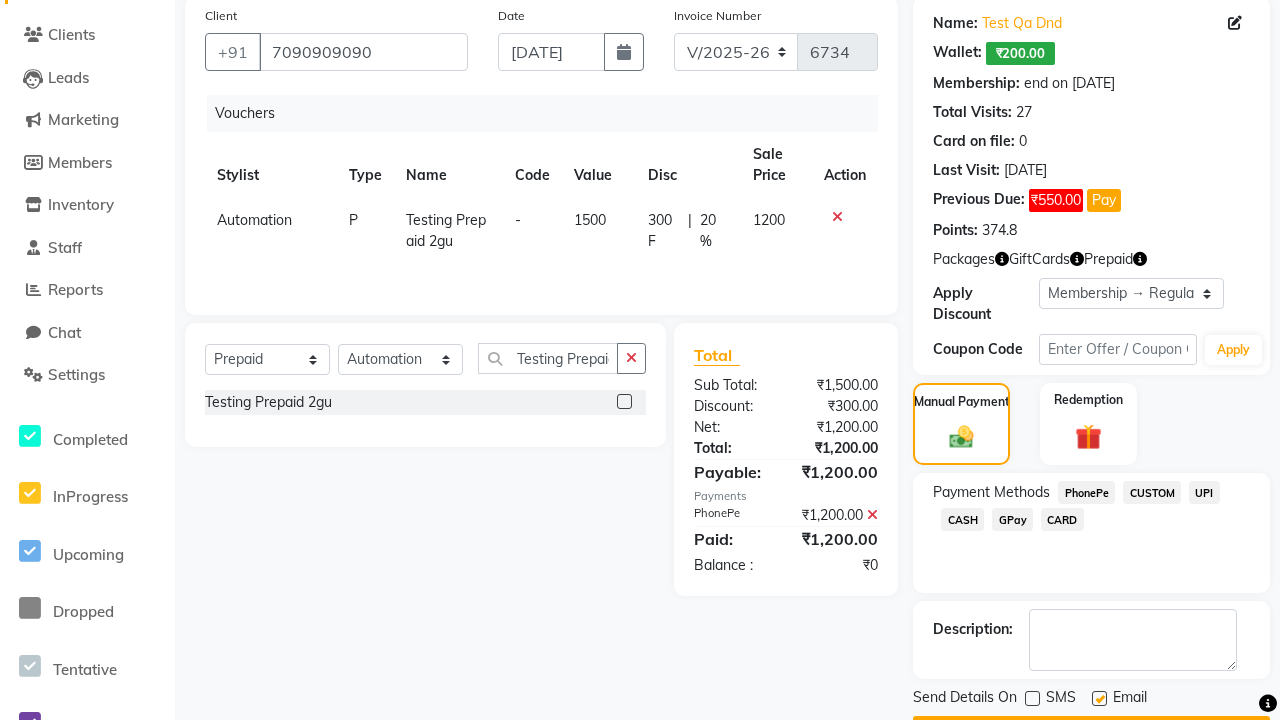 click 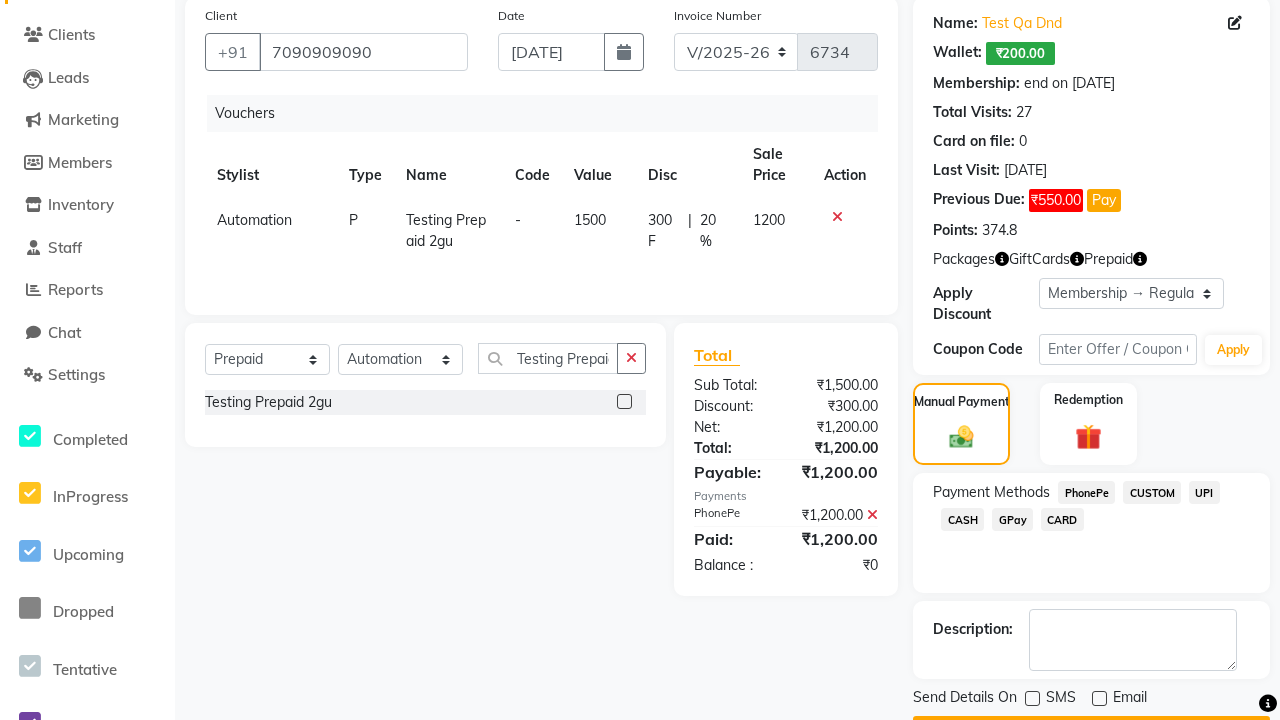 click on "Checkout" 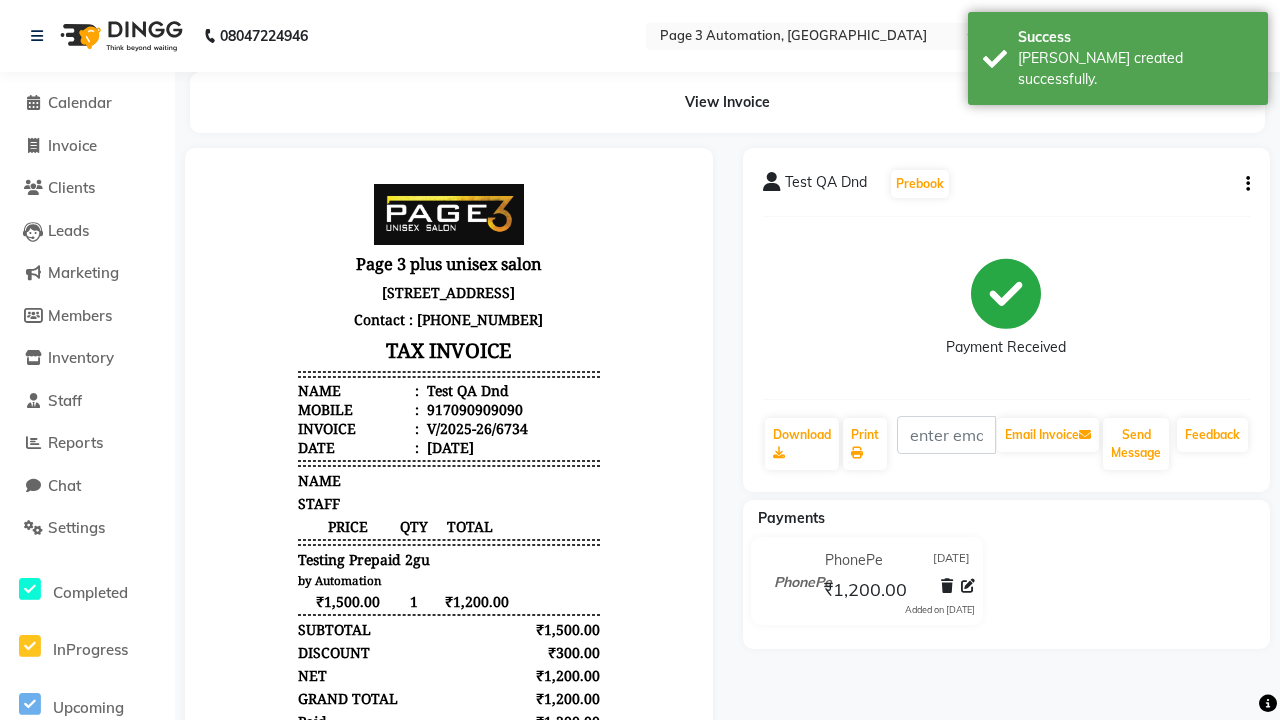 scroll, scrollTop: 0, scrollLeft: 0, axis: both 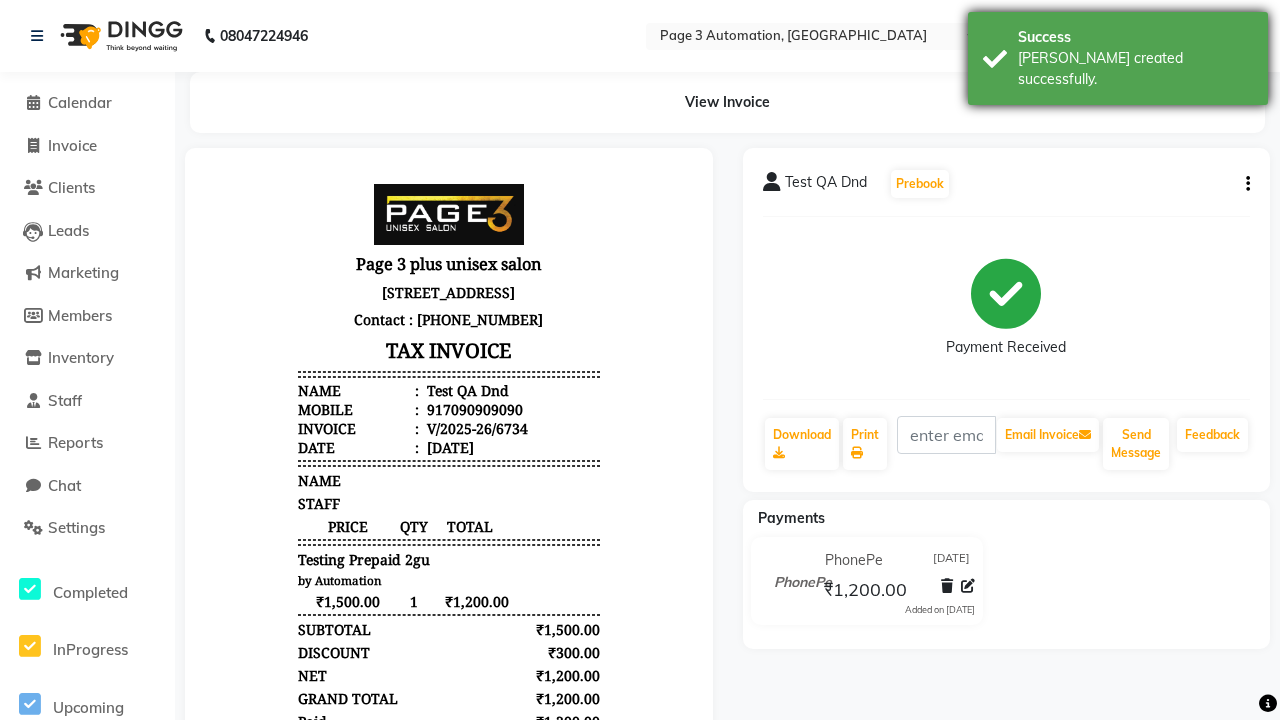 click on "[PERSON_NAME] created successfully." at bounding box center [1135, 69] 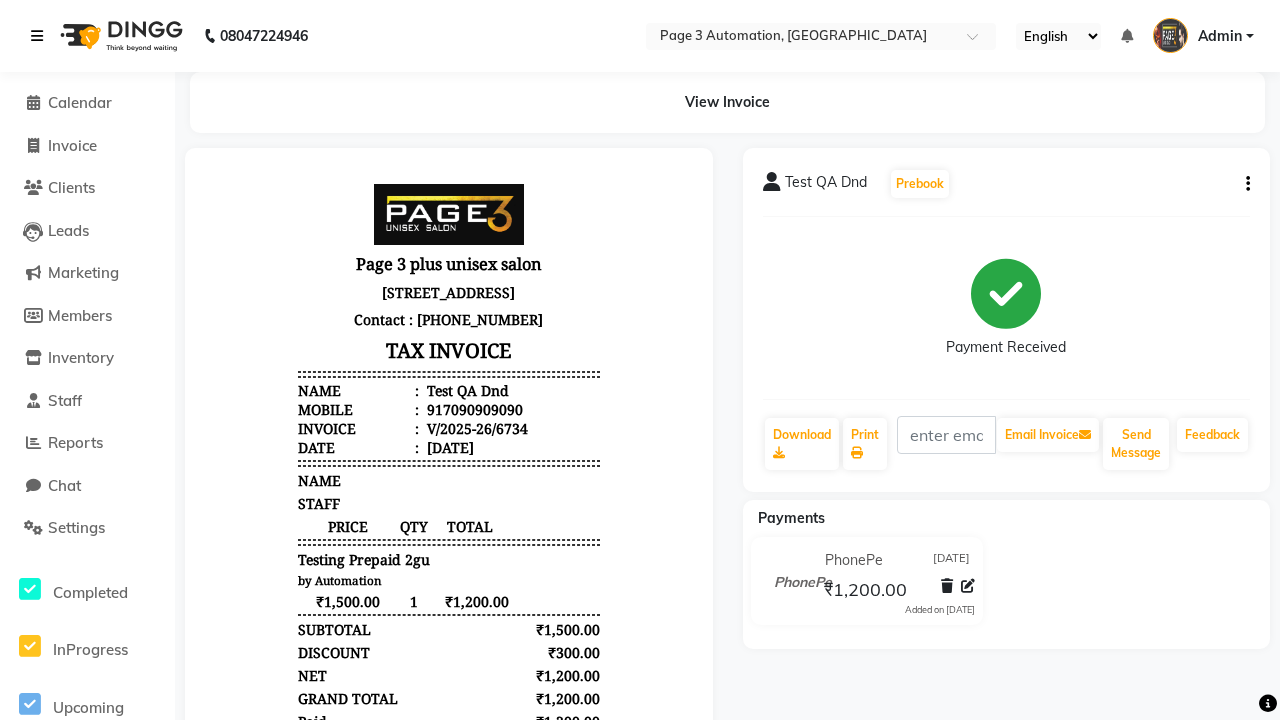 click at bounding box center [37, 36] 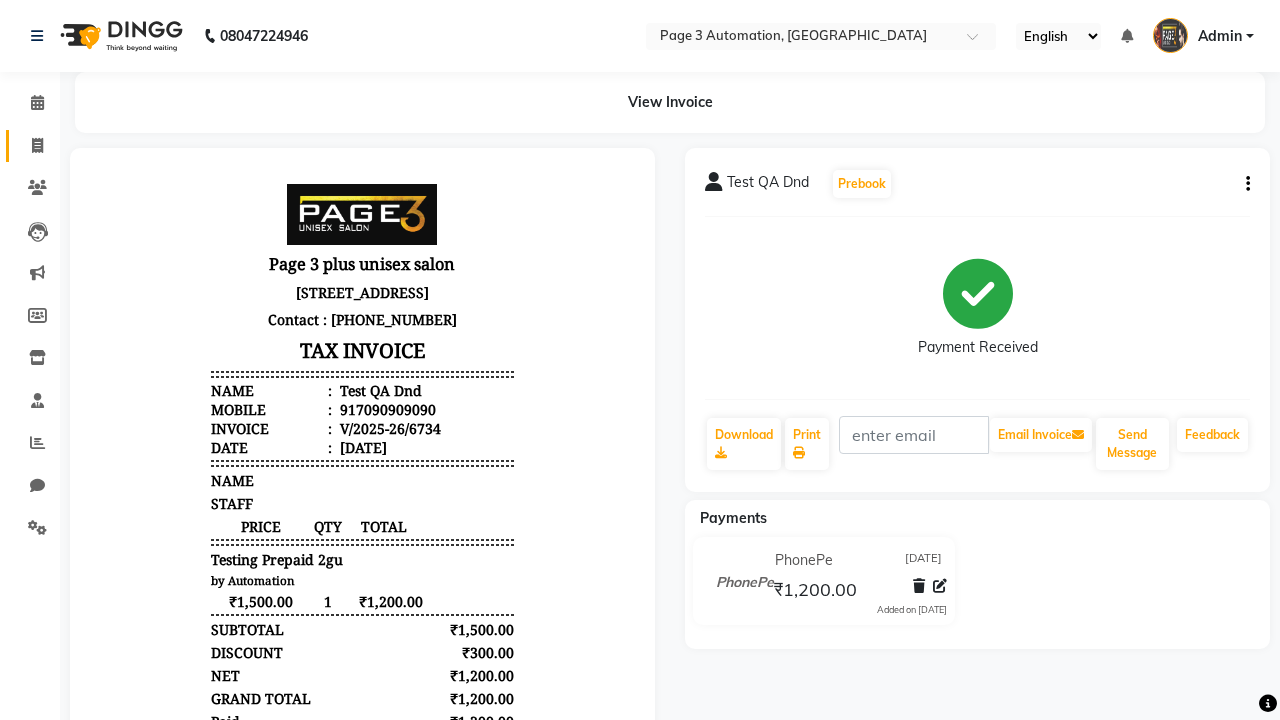 click 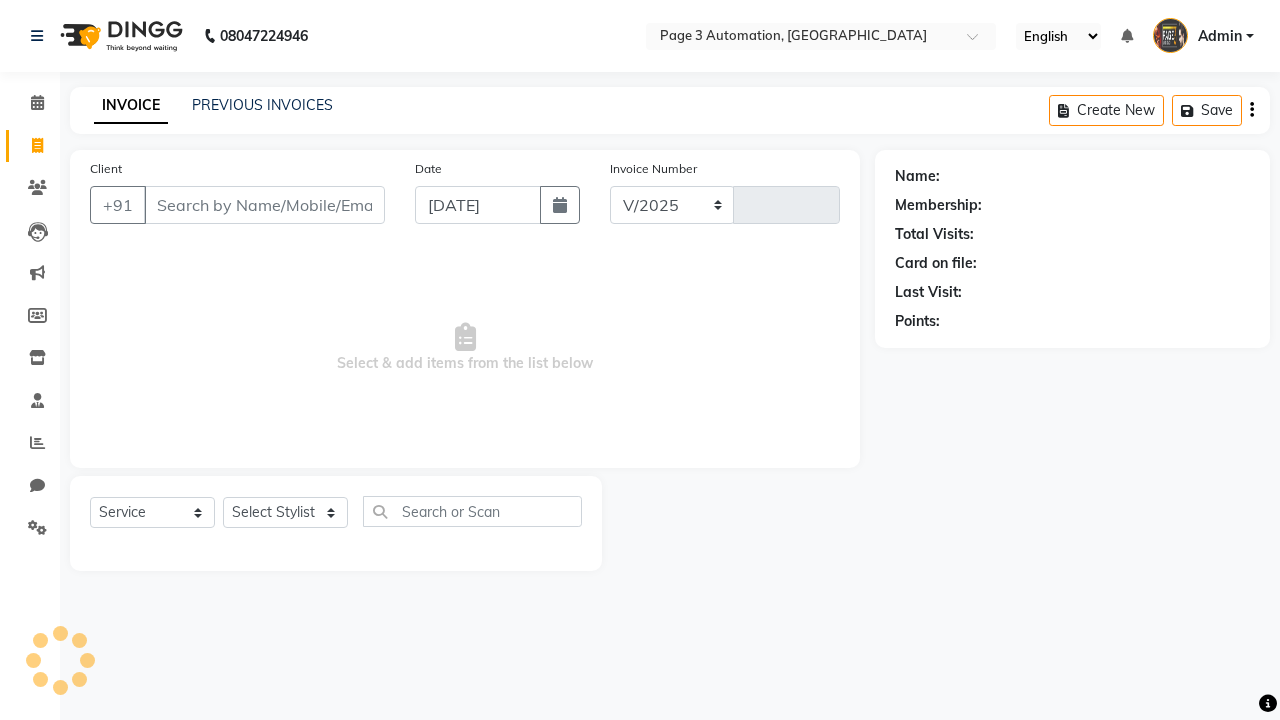 select on "2774" 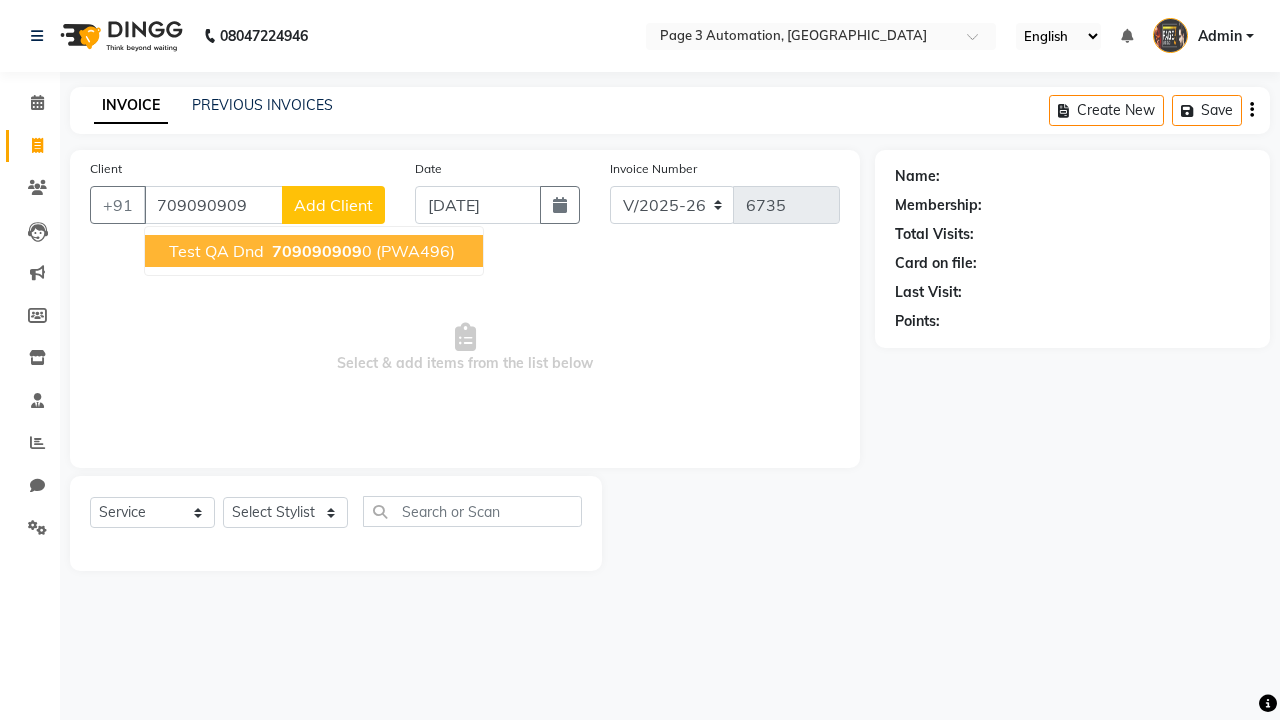 click on "709090909" at bounding box center (317, 251) 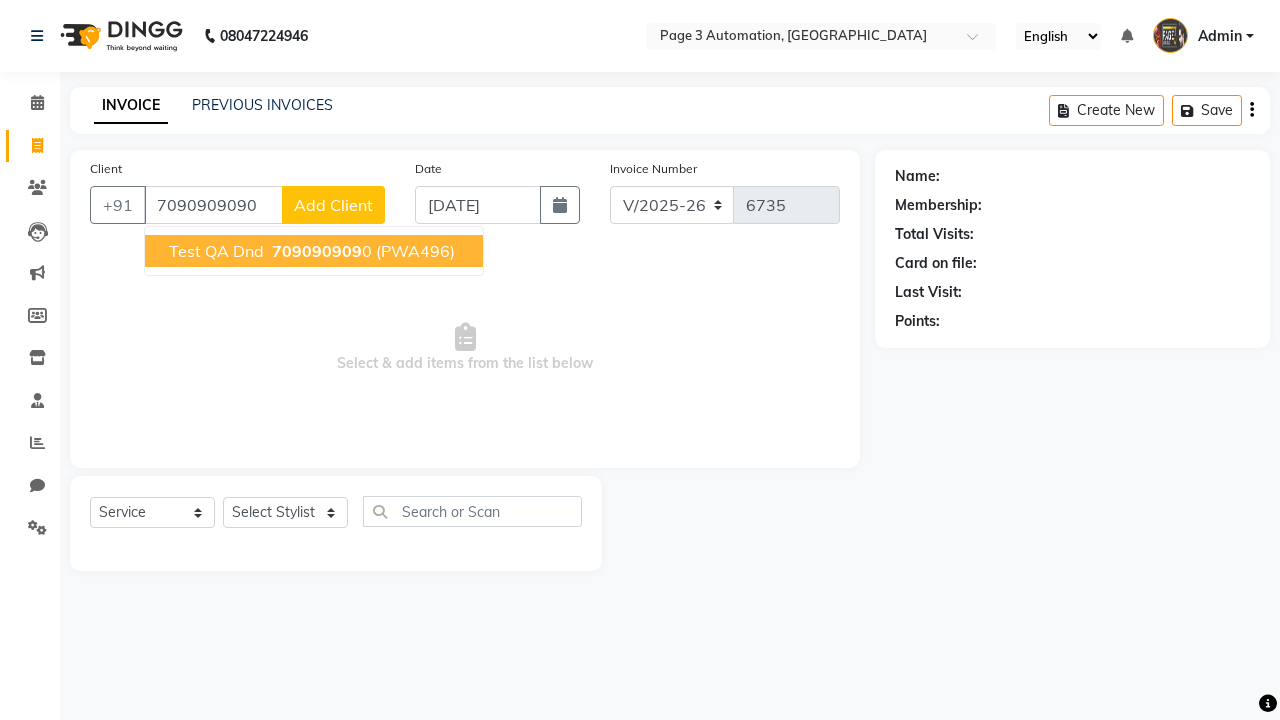 type on "7090909090" 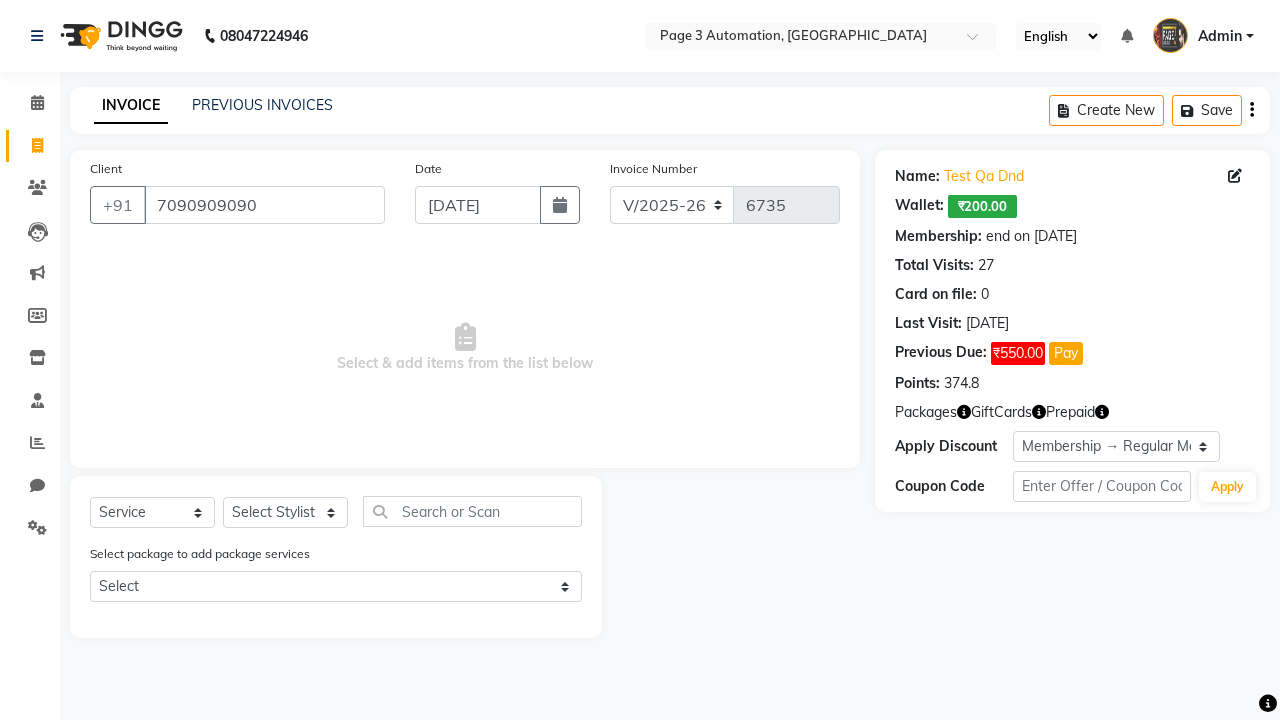 select on "0:" 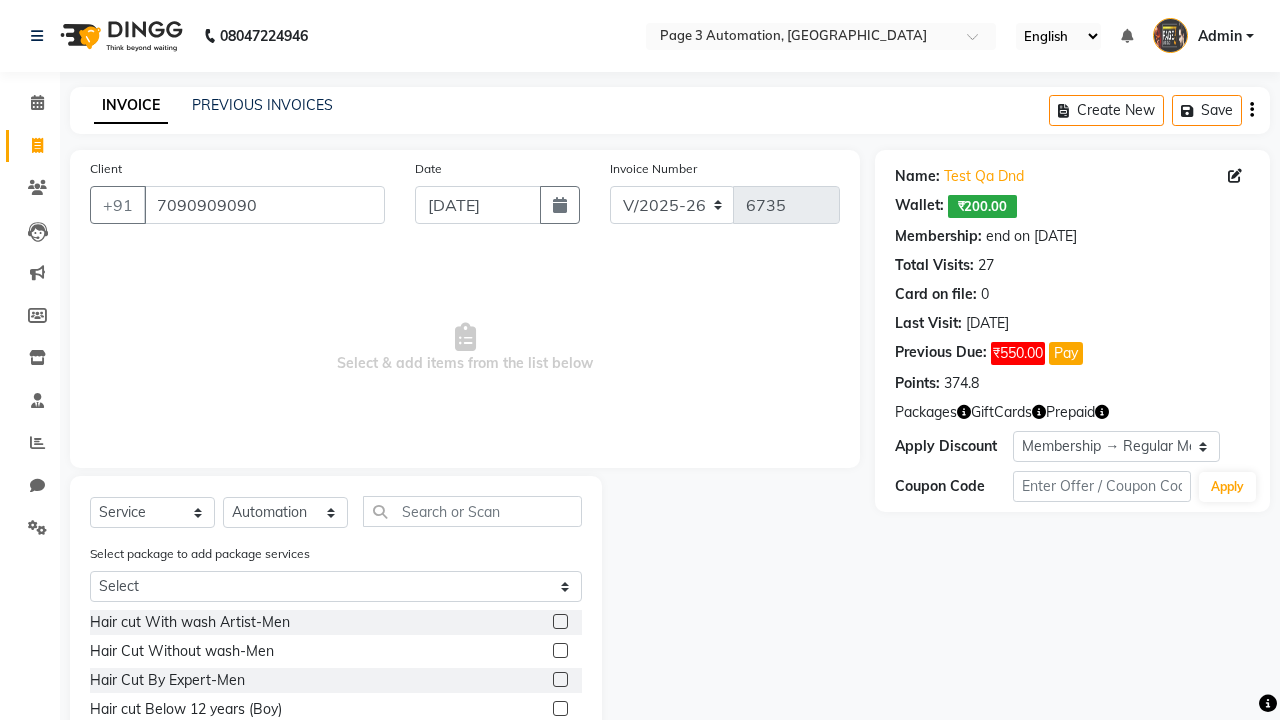 click 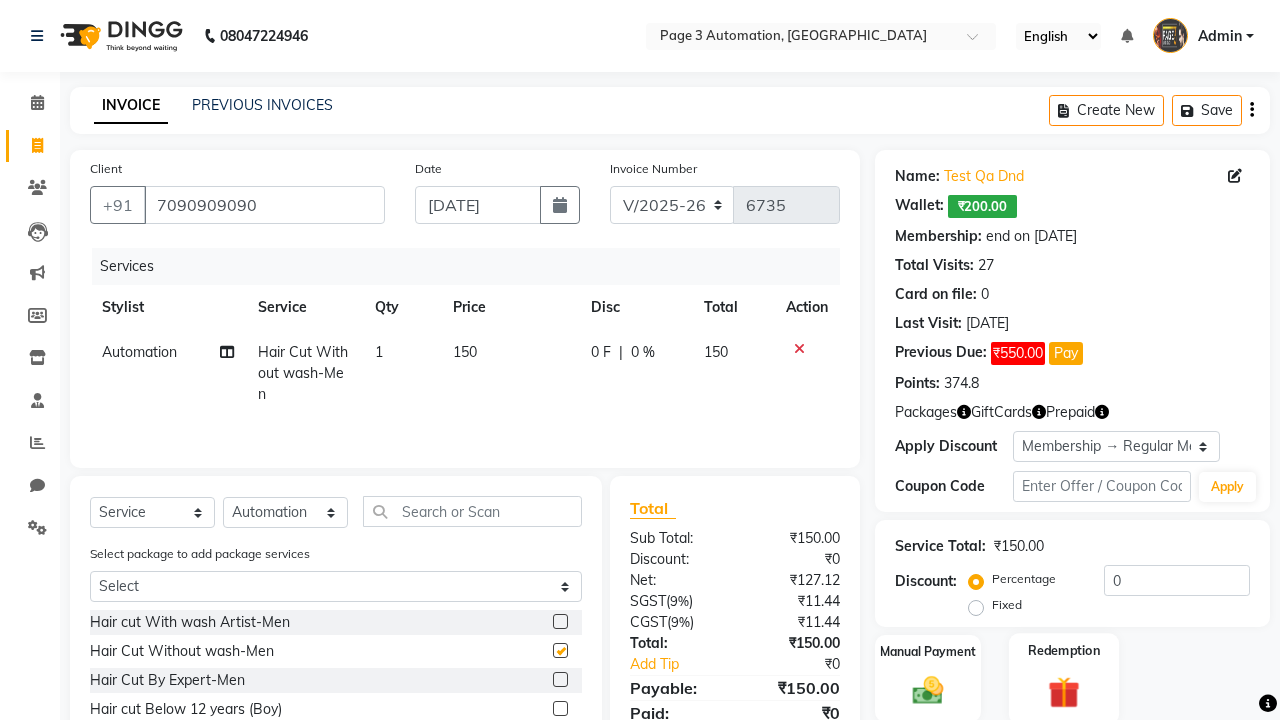 click 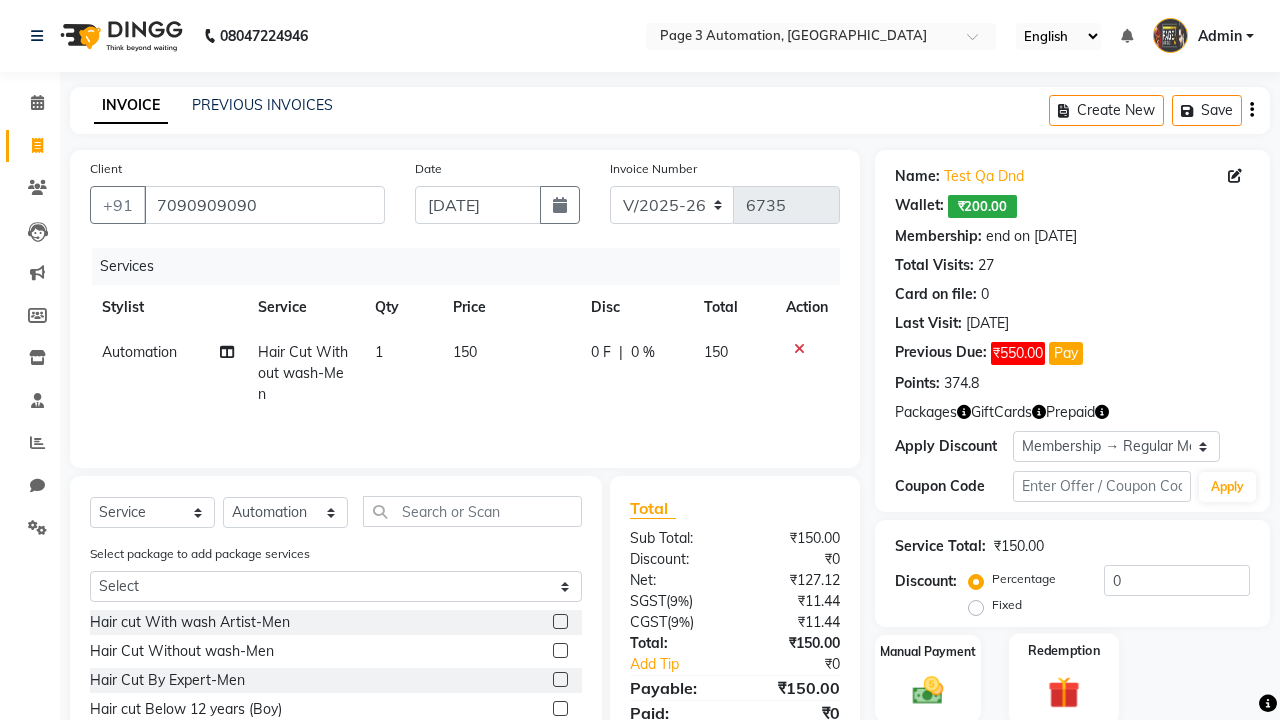 checkbox on "false" 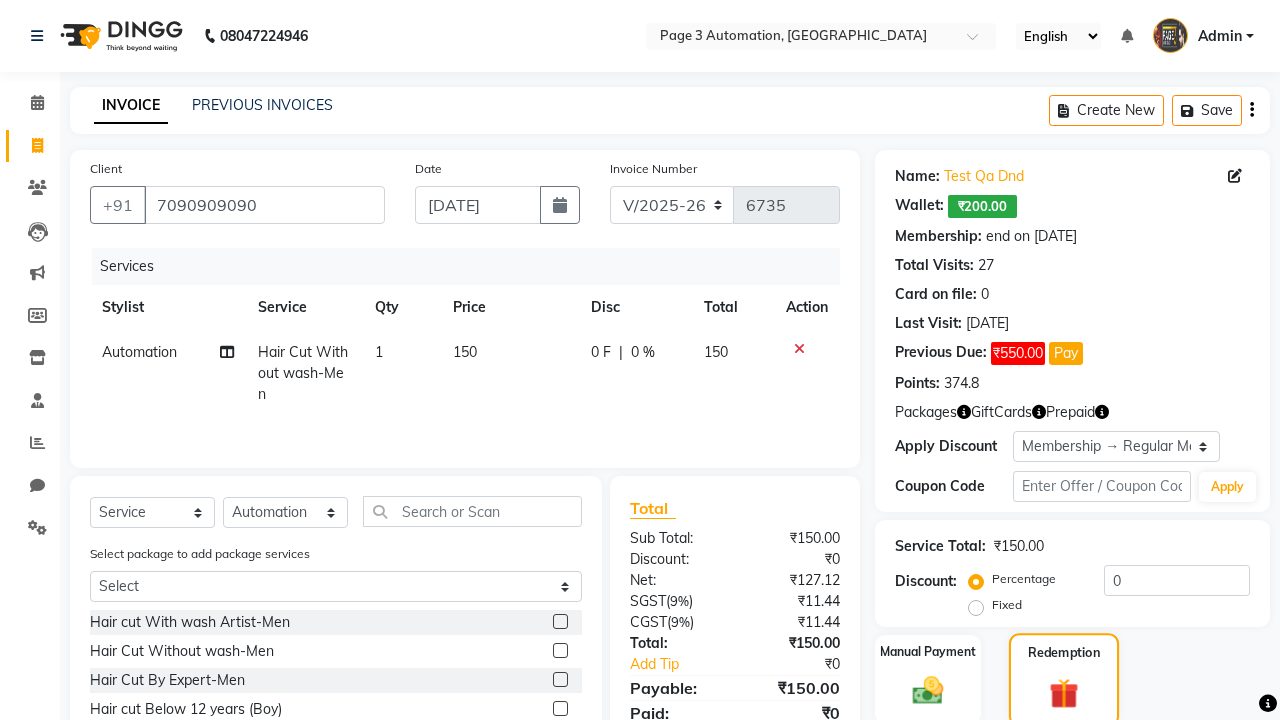 scroll, scrollTop: 0, scrollLeft: 5, axis: horizontal 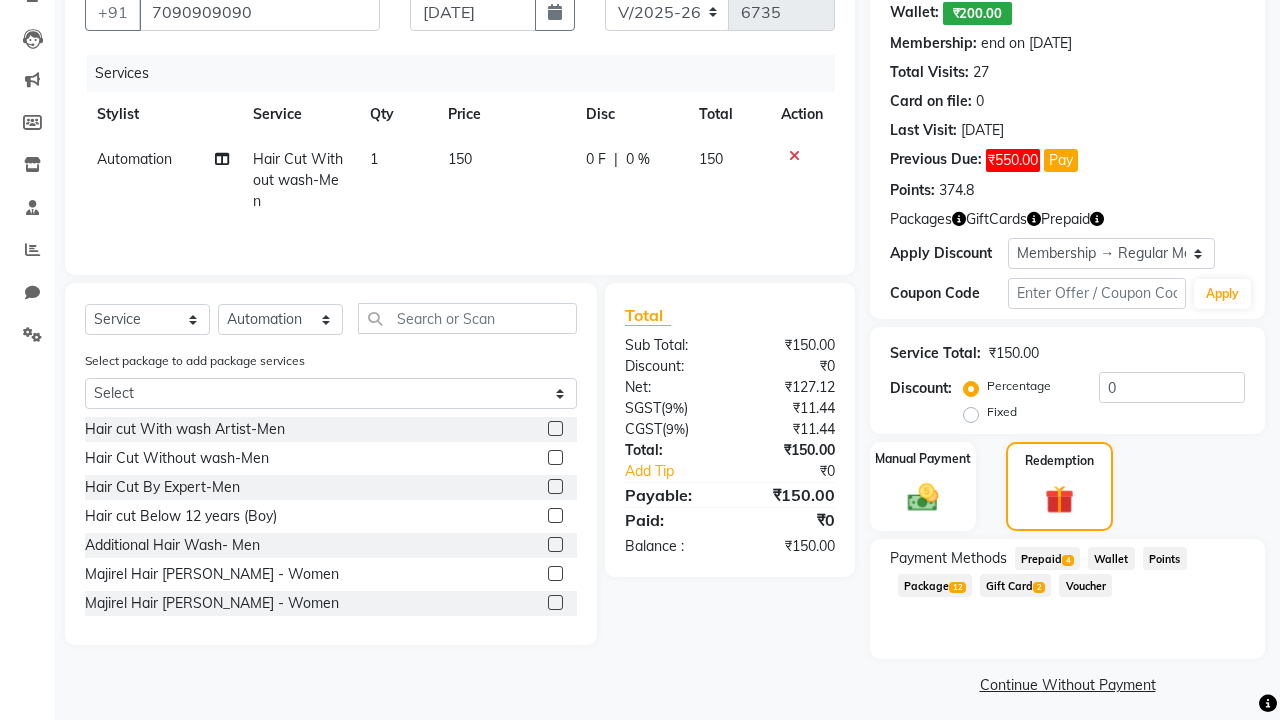 click on "Prepaid  4" 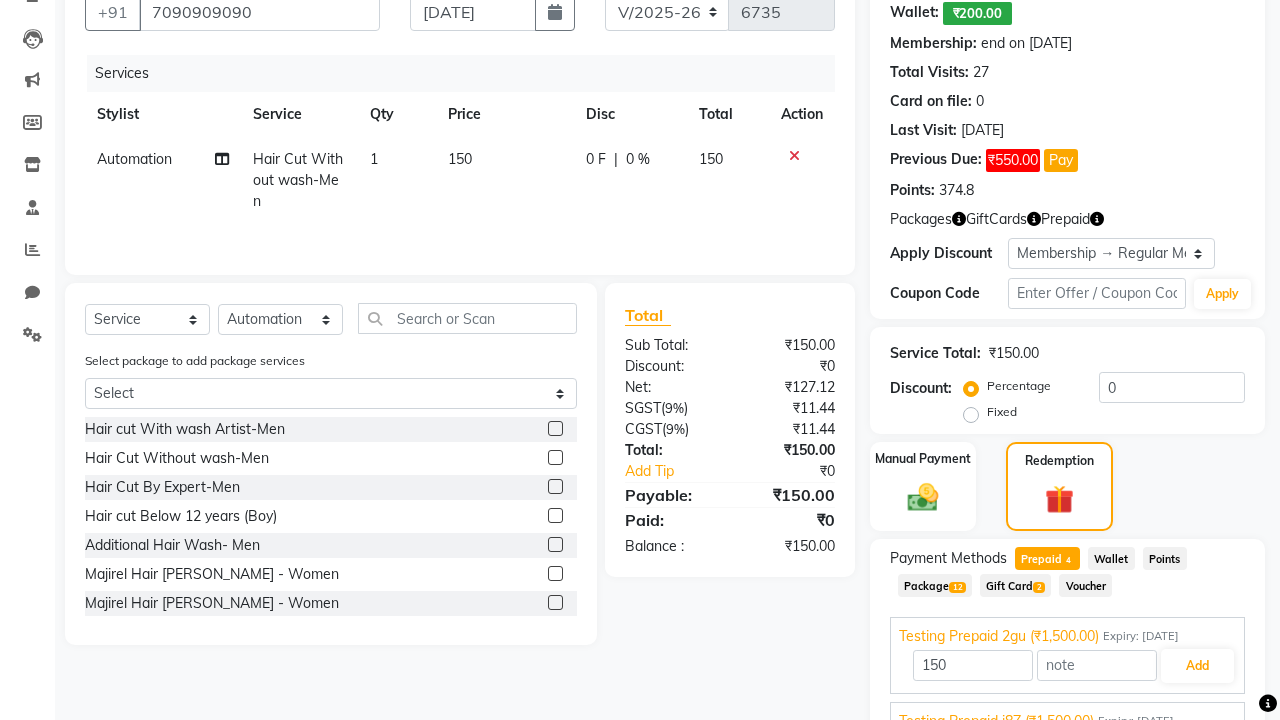 scroll, scrollTop: 203, scrollLeft: 0, axis: vertical 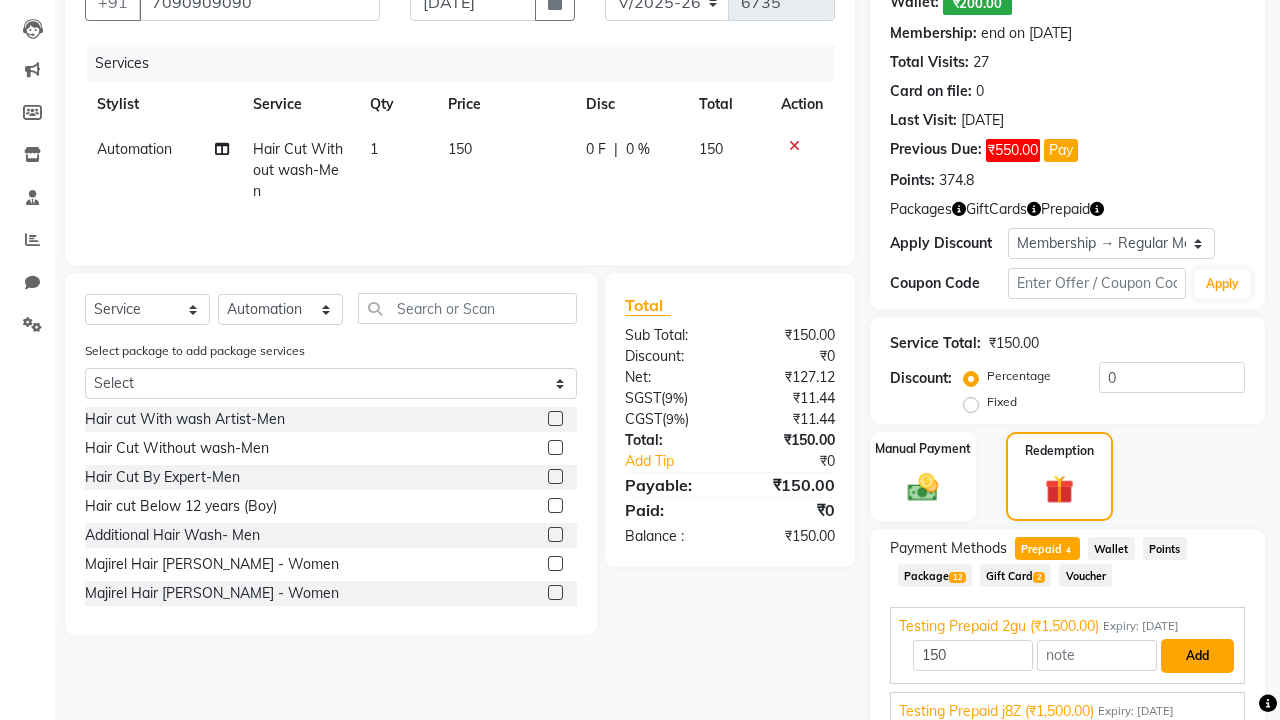 click on "Add" at bounding box center (1197, 656) 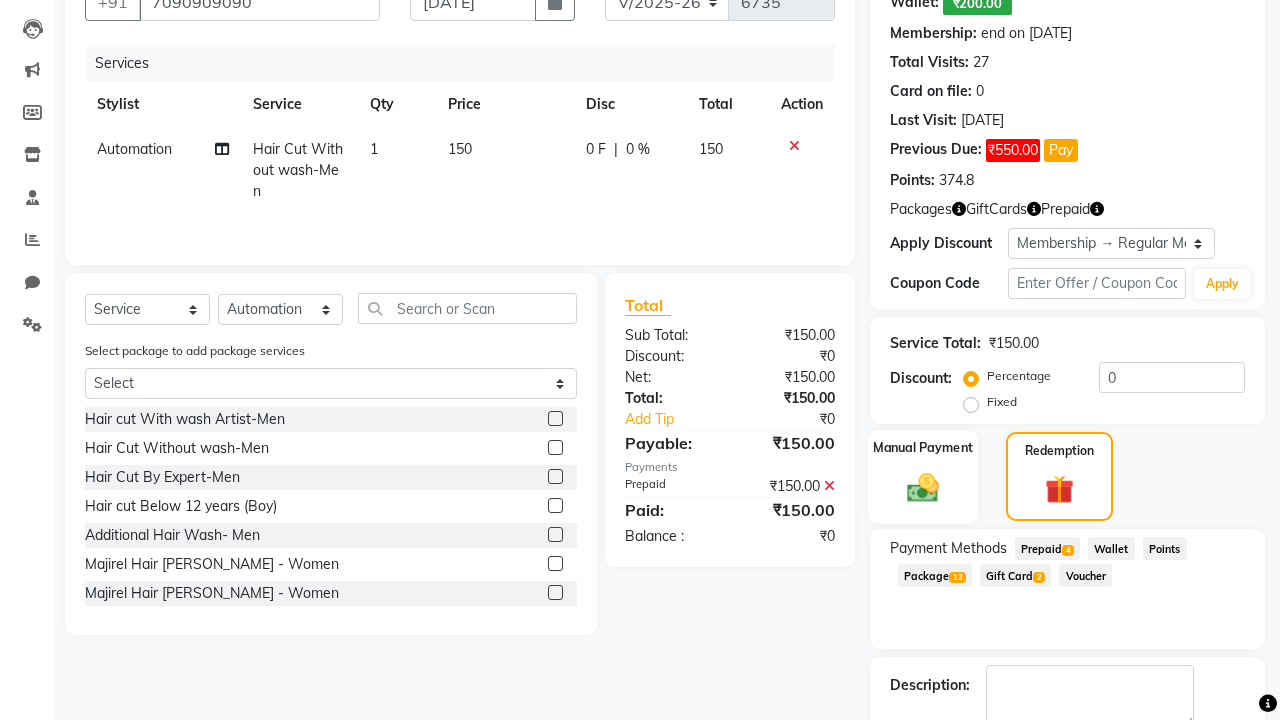 click 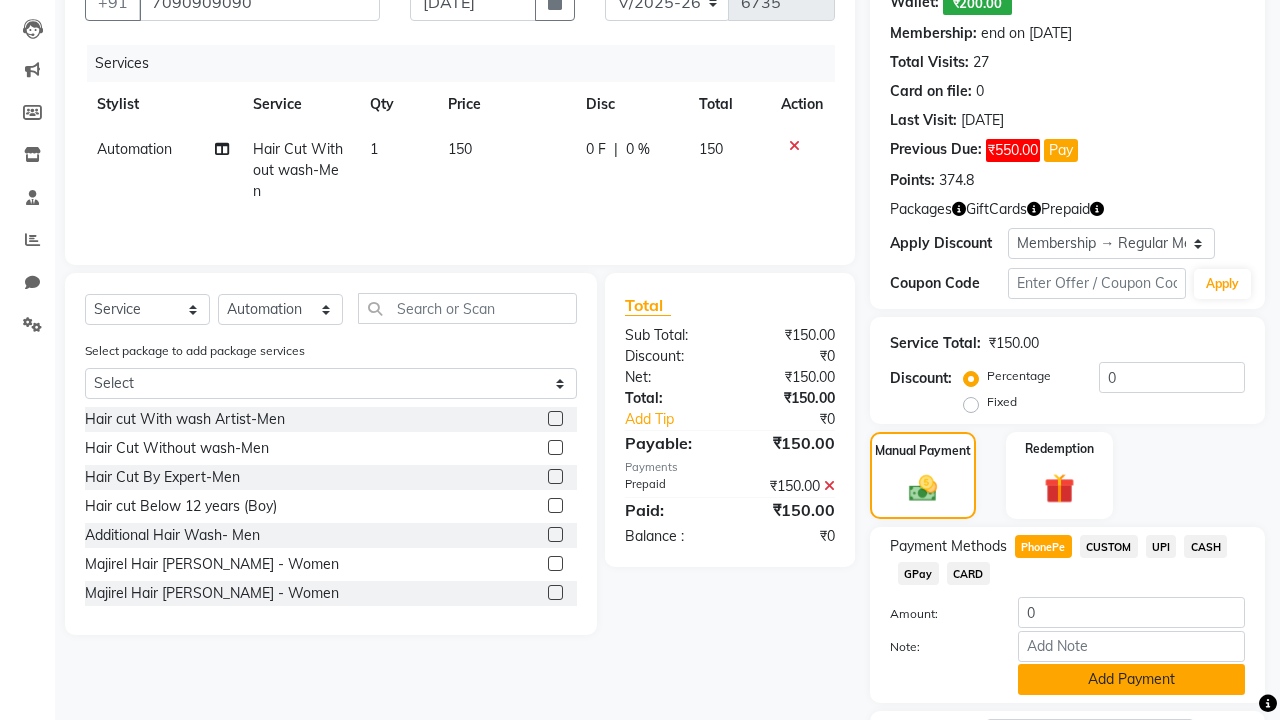 click on "Add Payment" 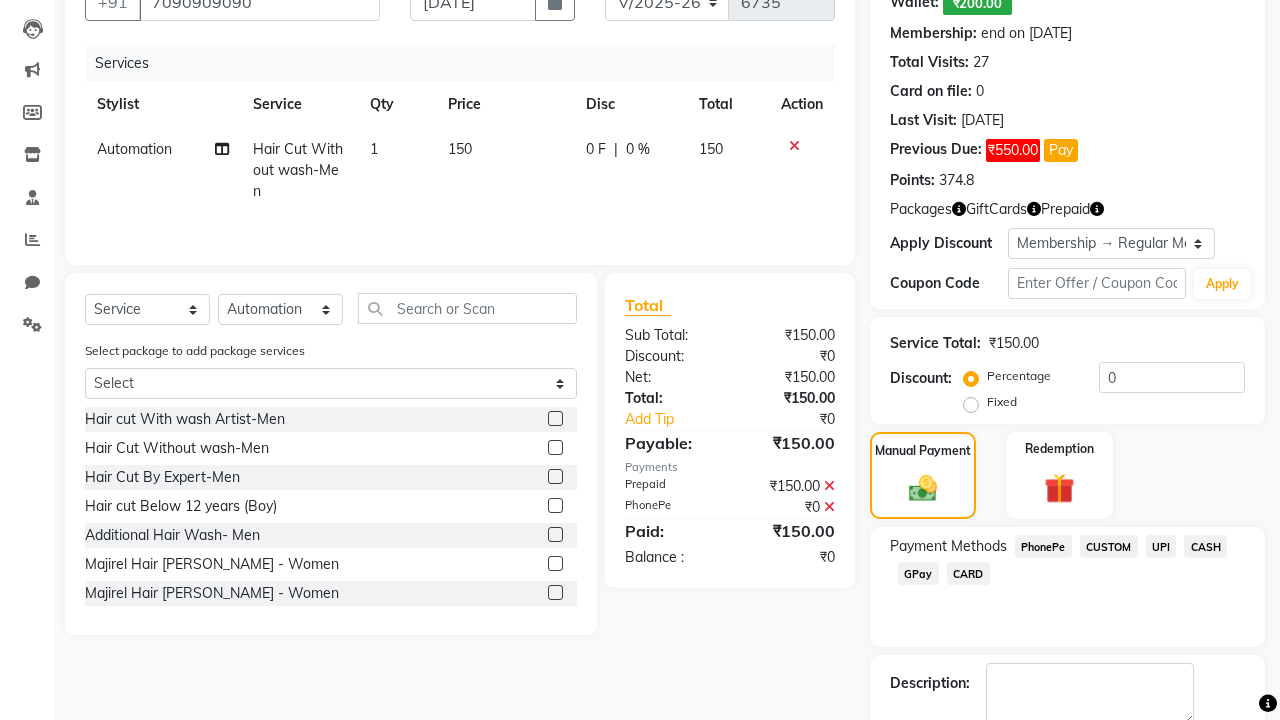 click 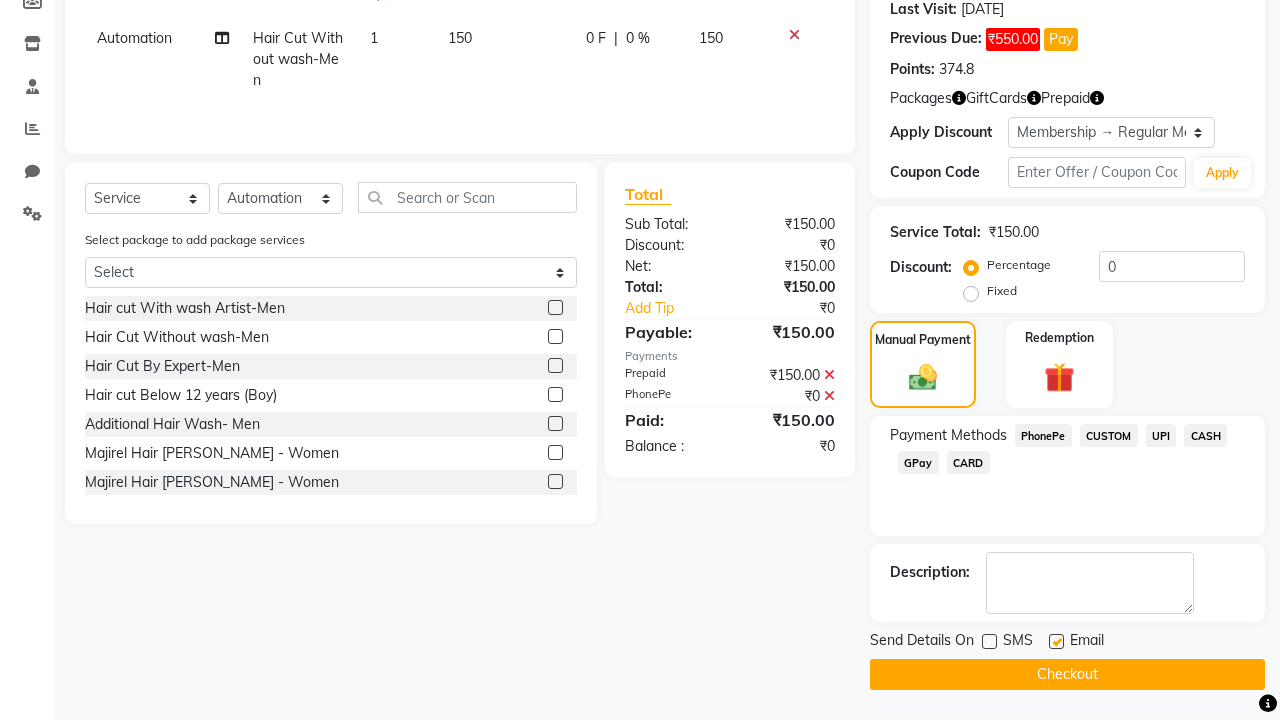 click 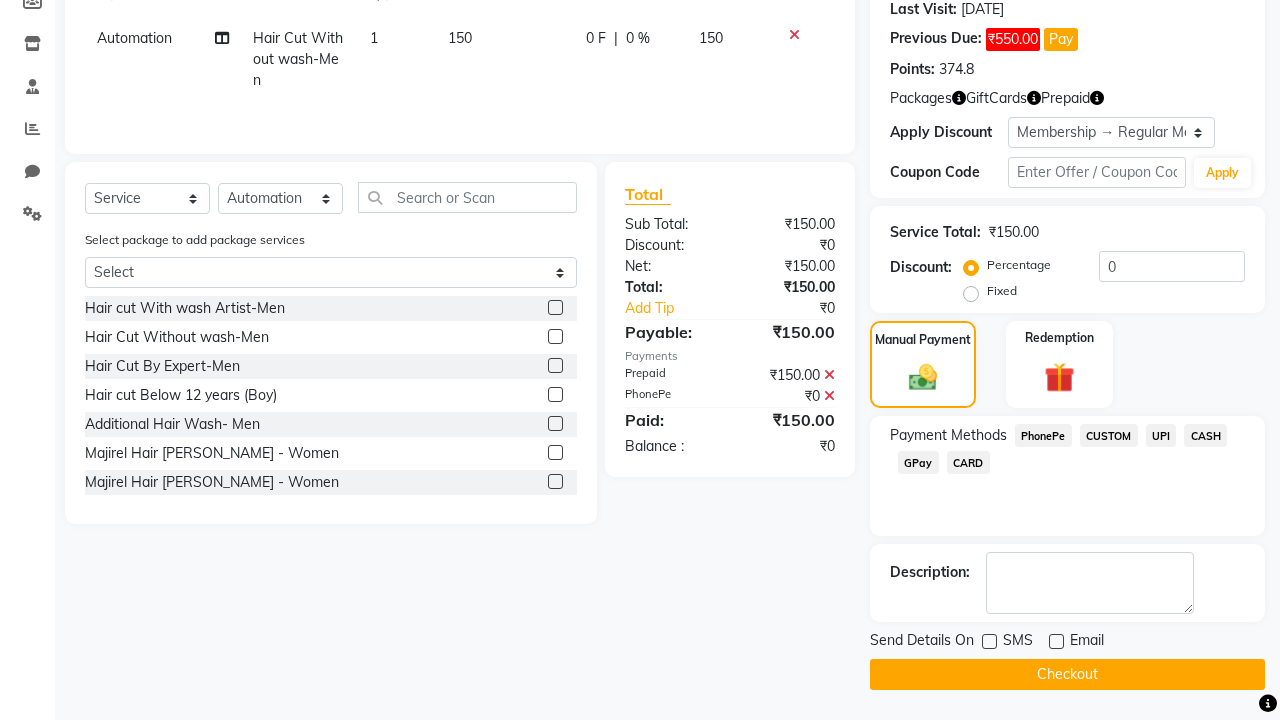 click on "Checkout" 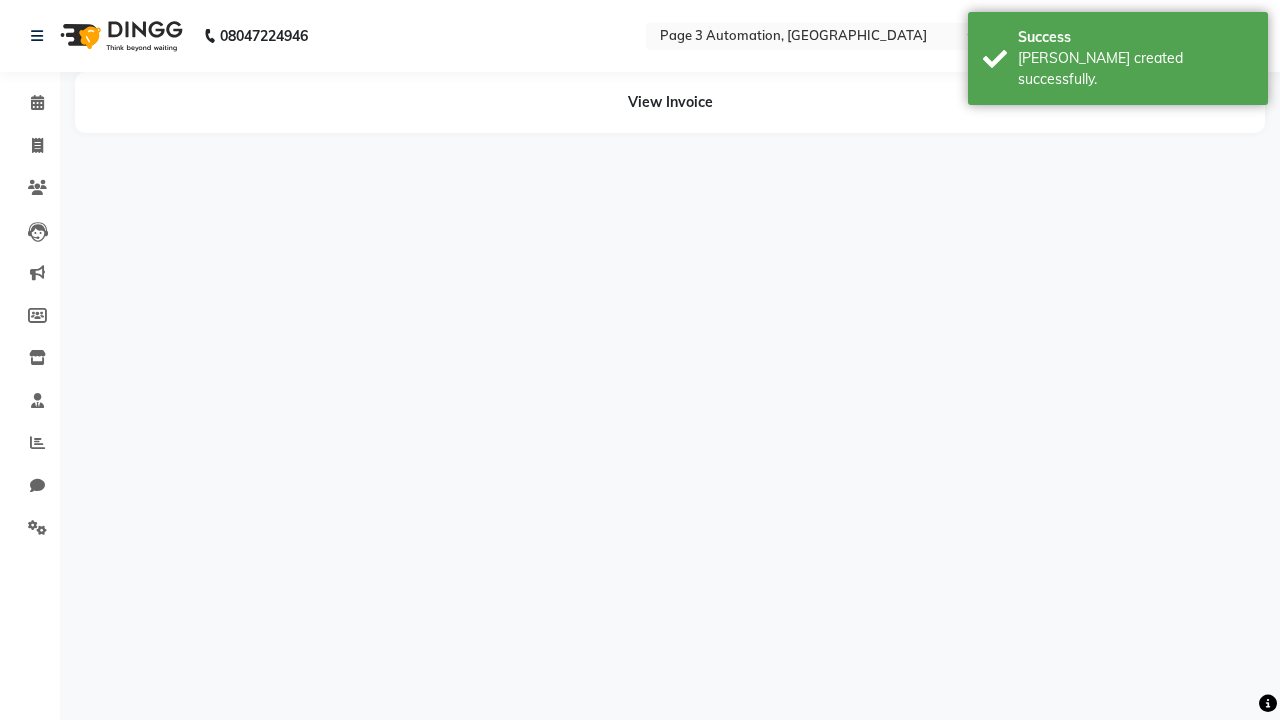 scroll, scrollTop: 0, scrollLeft: 0, axis: both 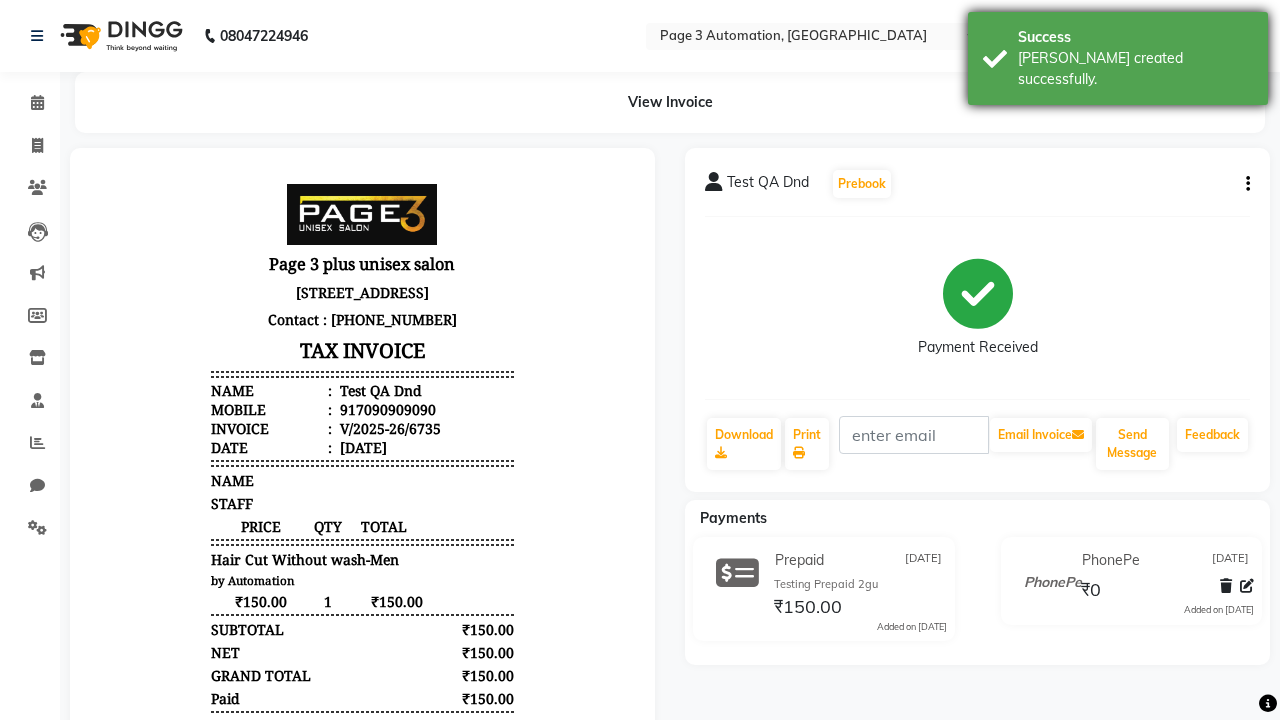 click on "[PERSON_NAME] created successfully." at bounding box center [1135, 69] 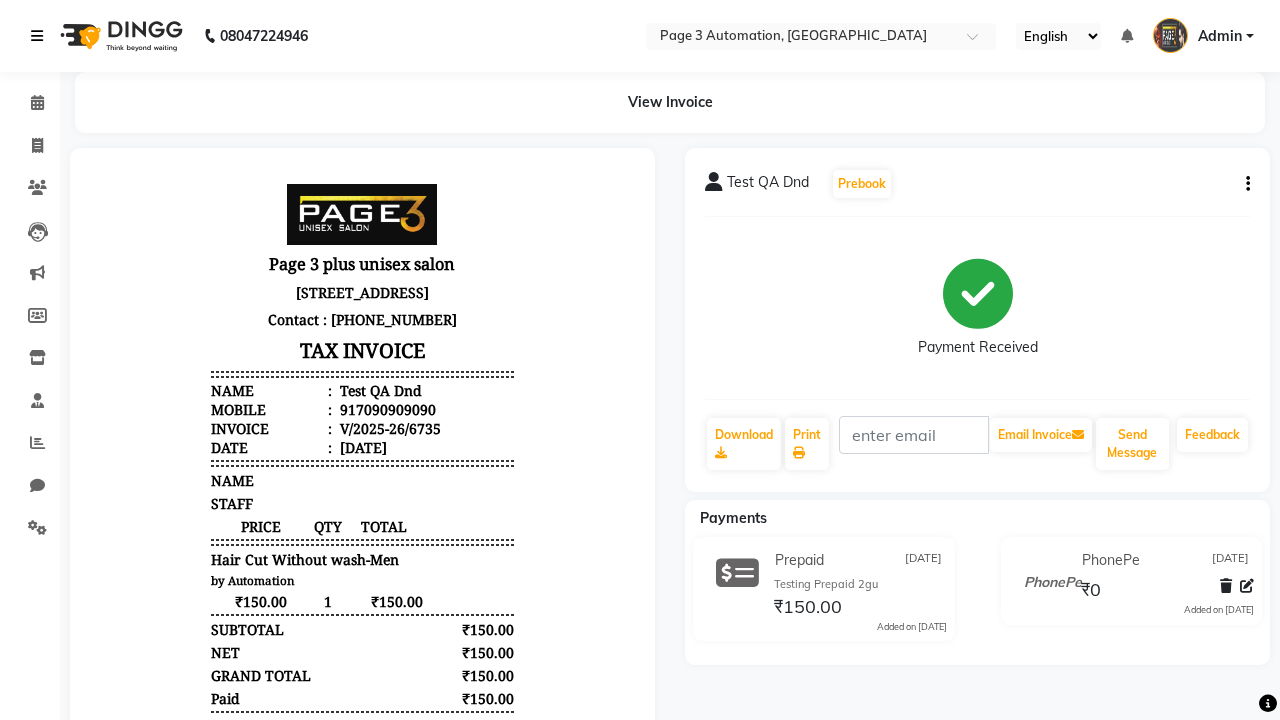 click at bounding box center [37, 36] 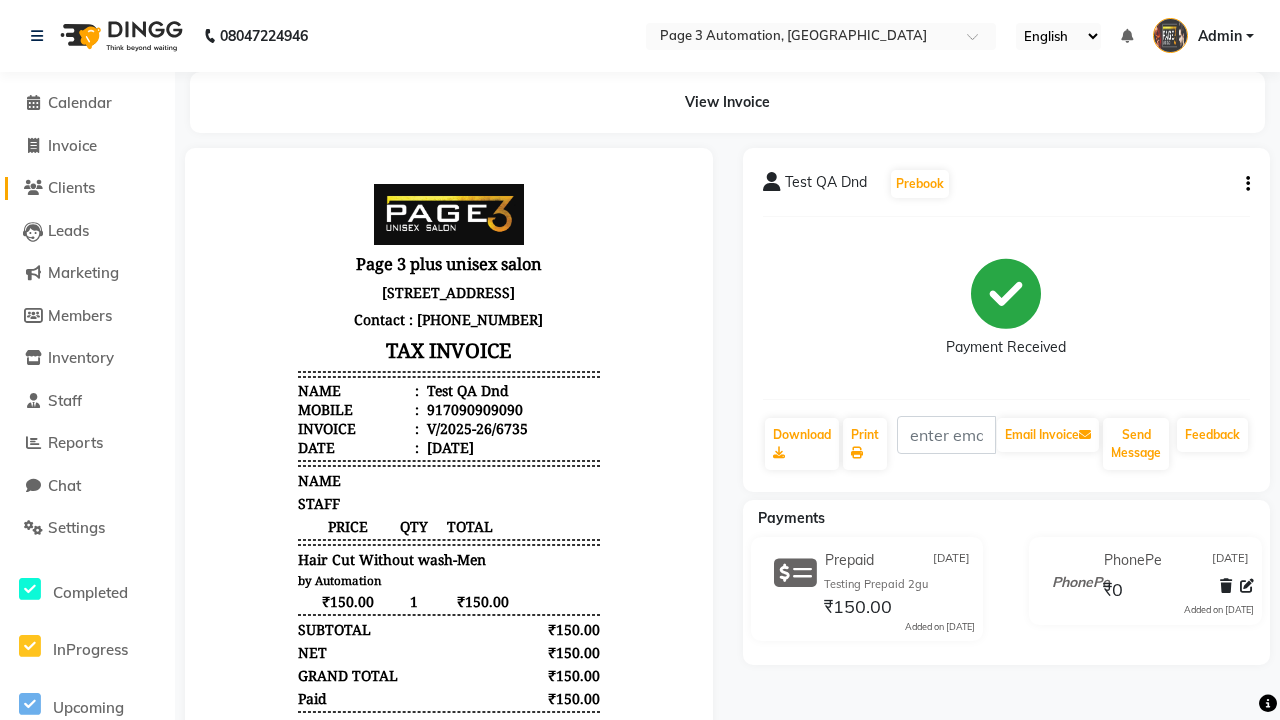 click on "Clients" 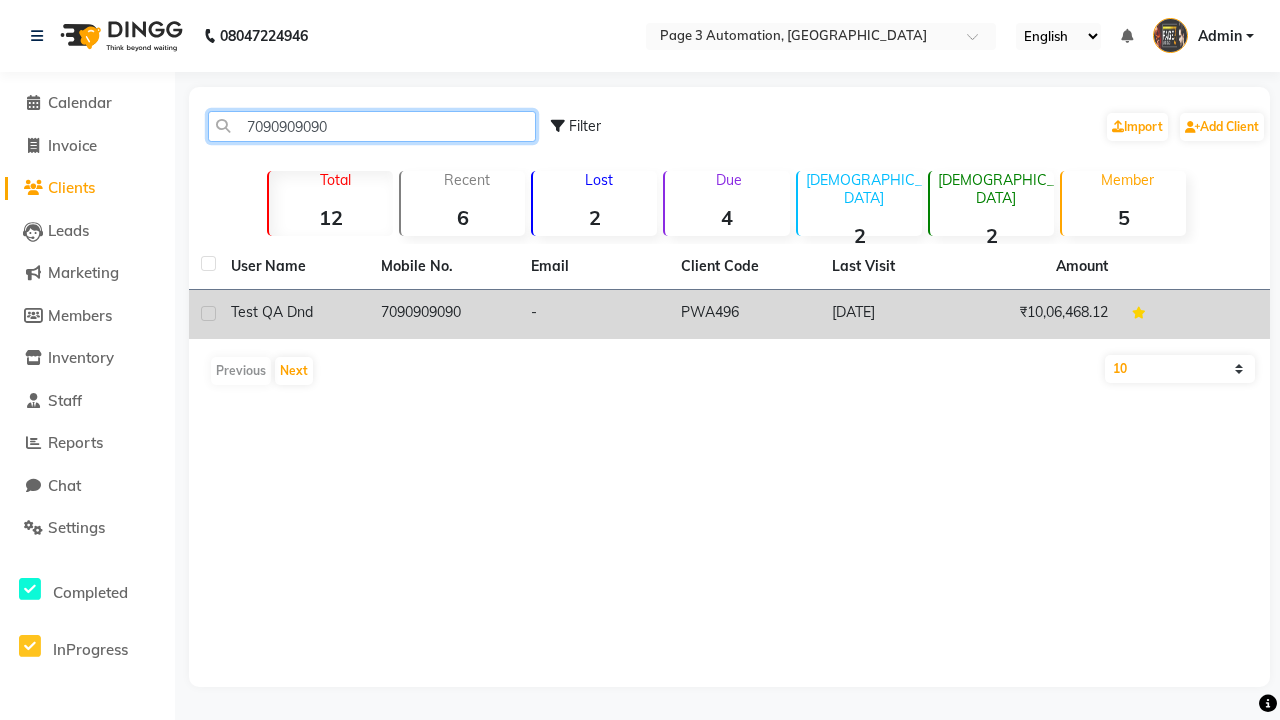 type on "7090909090" 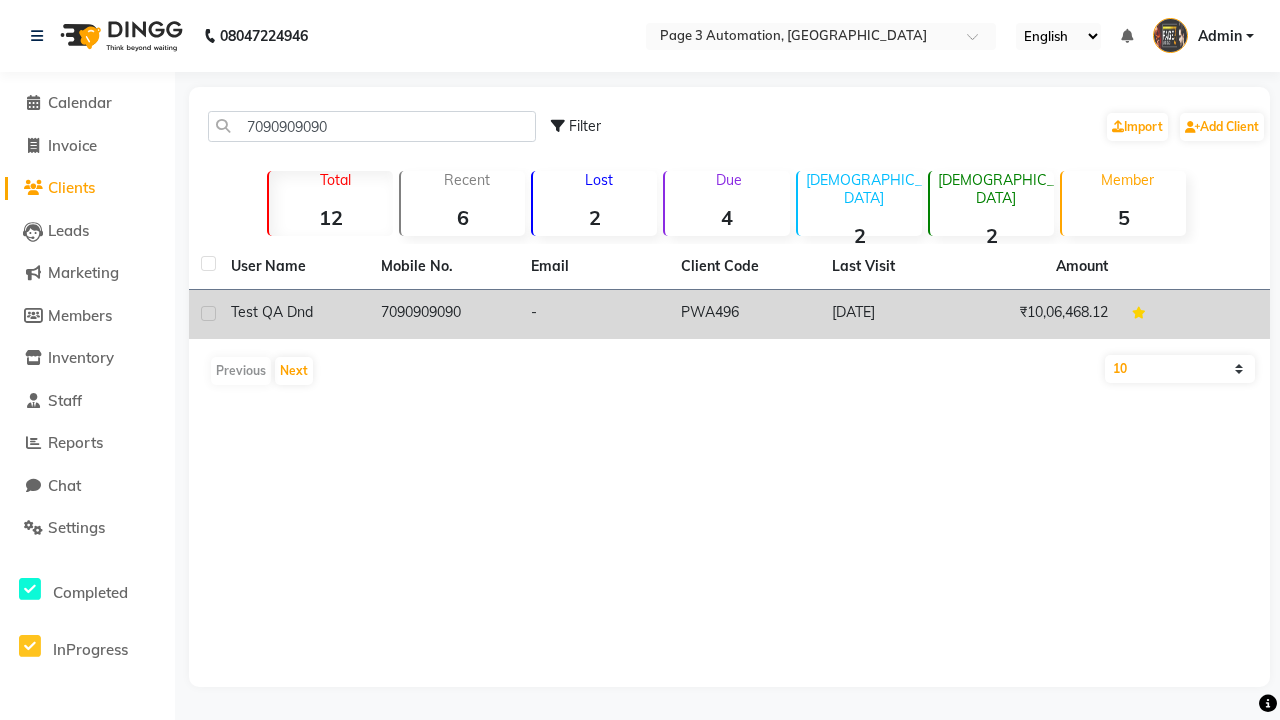 click on "7090909090" 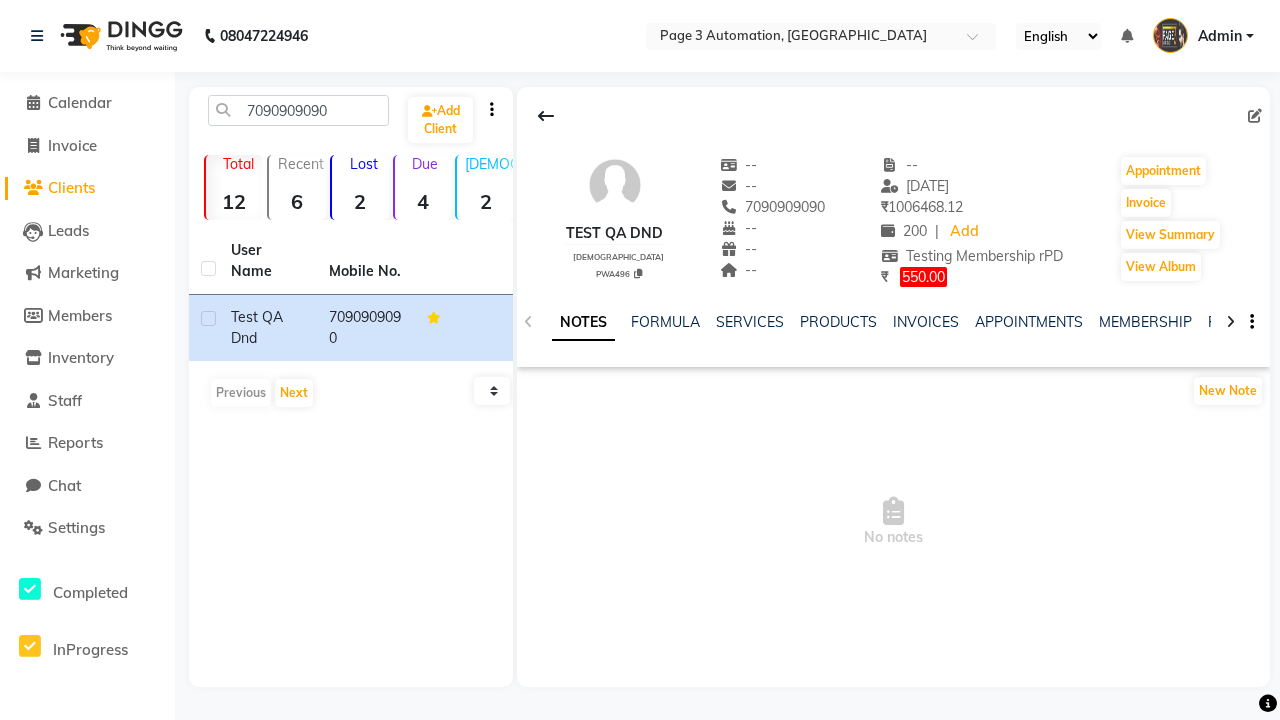 click on "VOUCHERS" 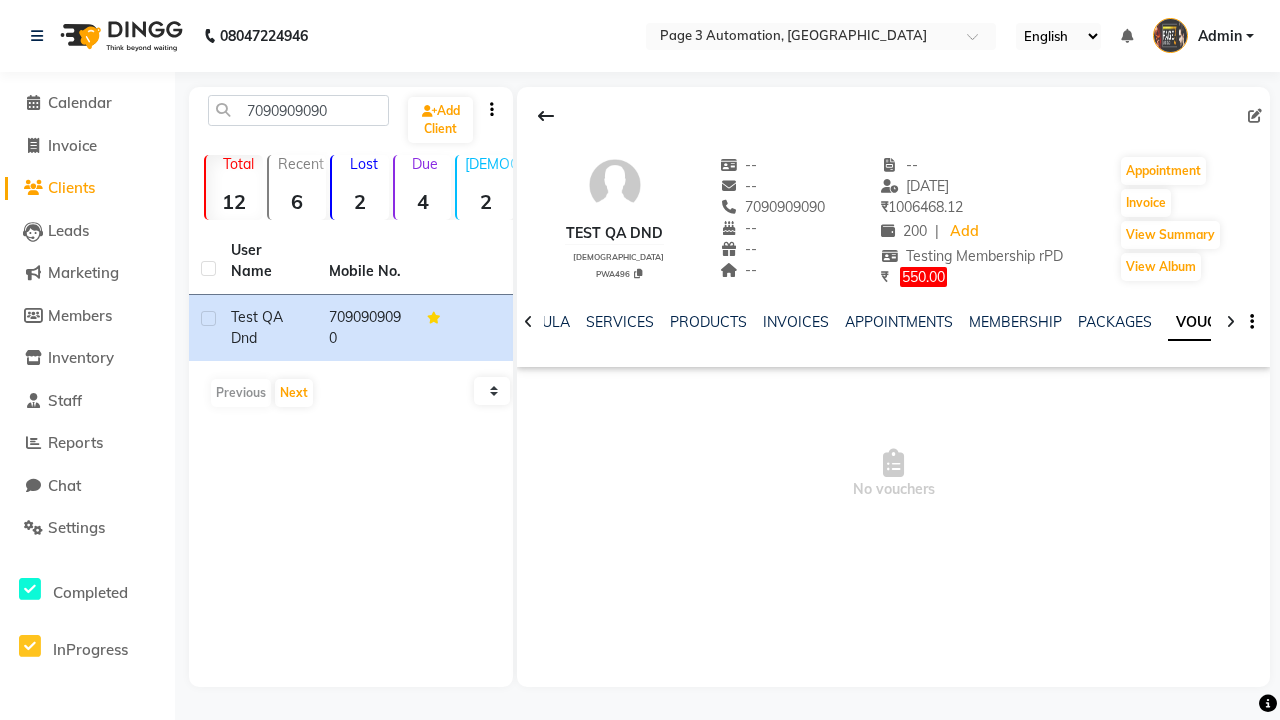 scroll, scrollTop: 0, scrollLeft: 460, axis: horizontal 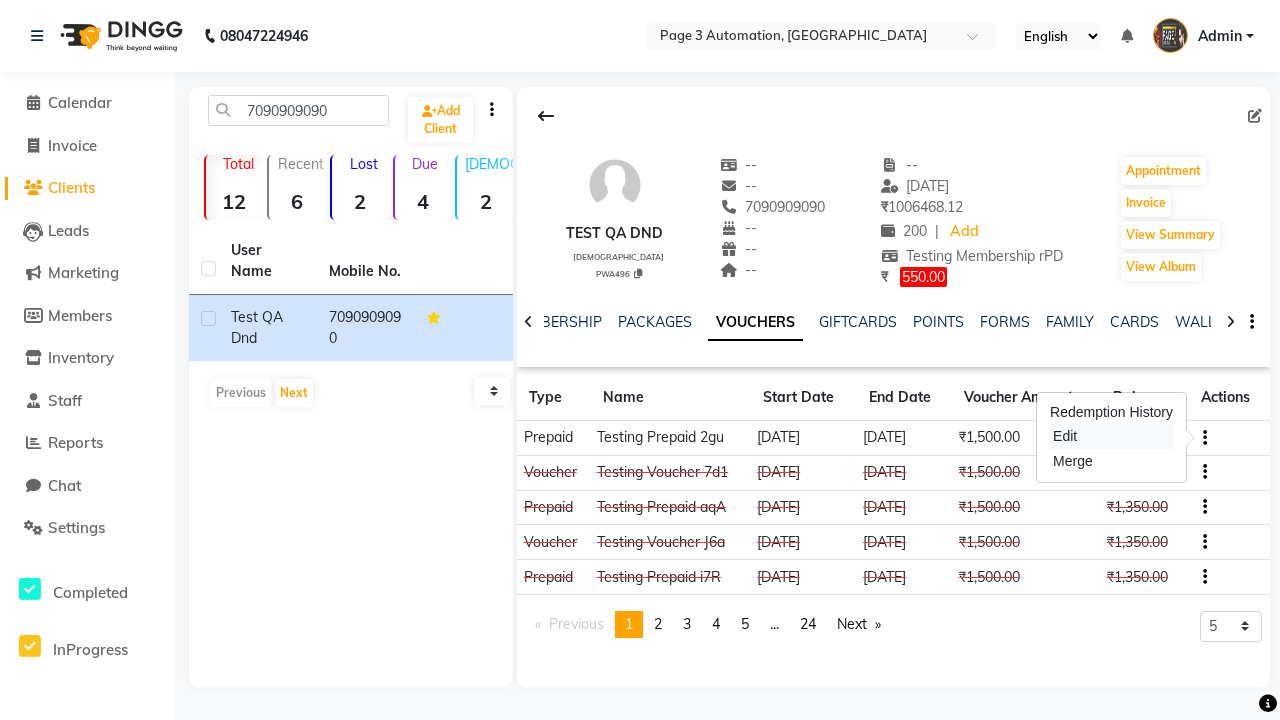 click on "Edit" at bounding box center (1111, 436) 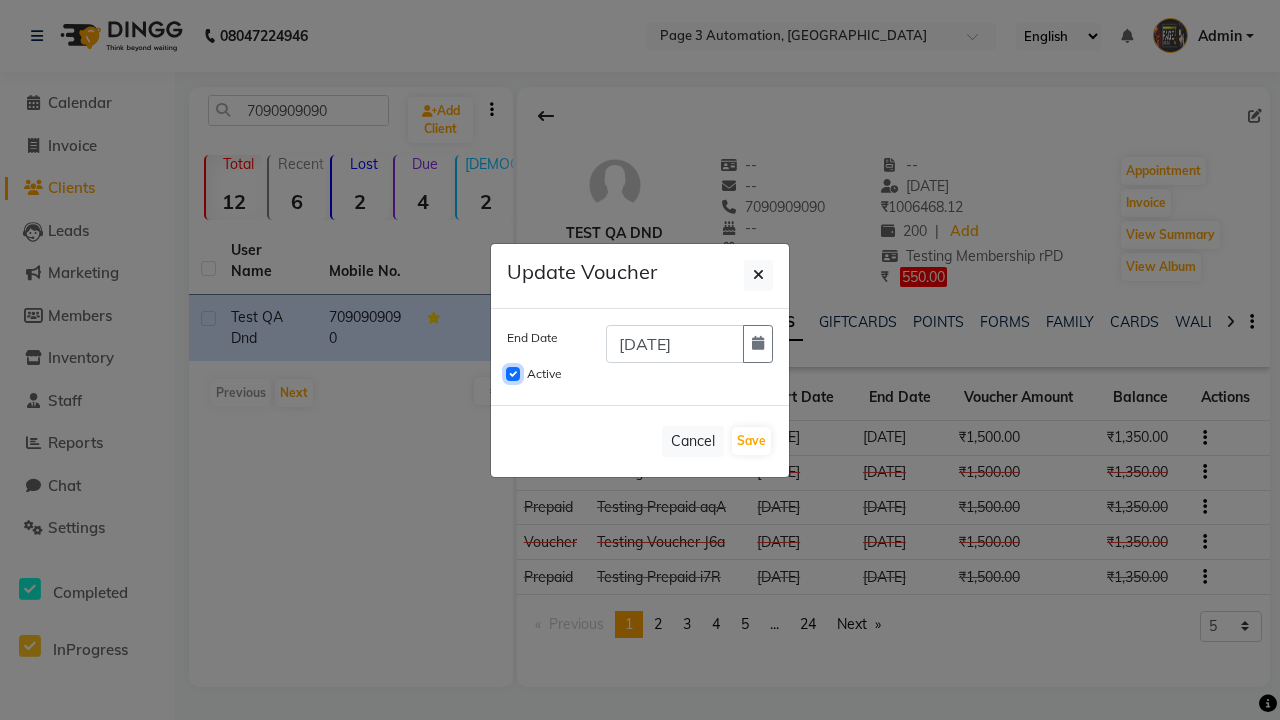 click on "Active" at bounding box center (513, 374) 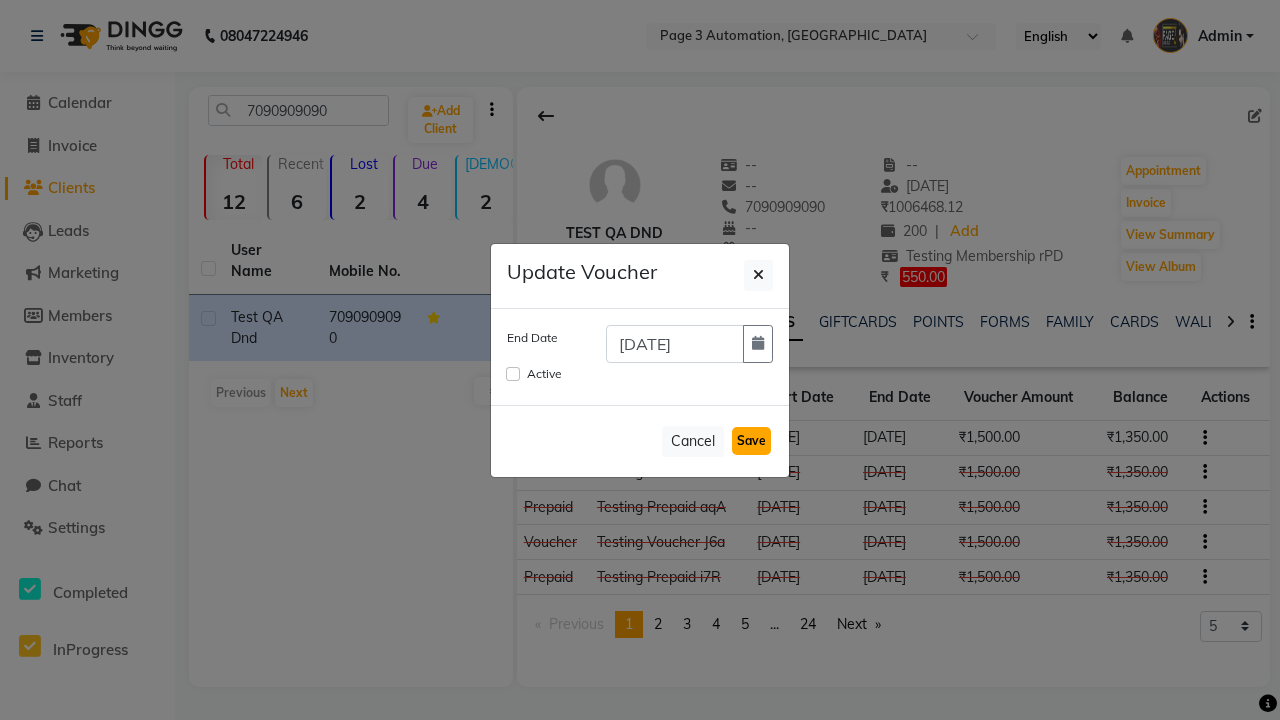 click on "Save" 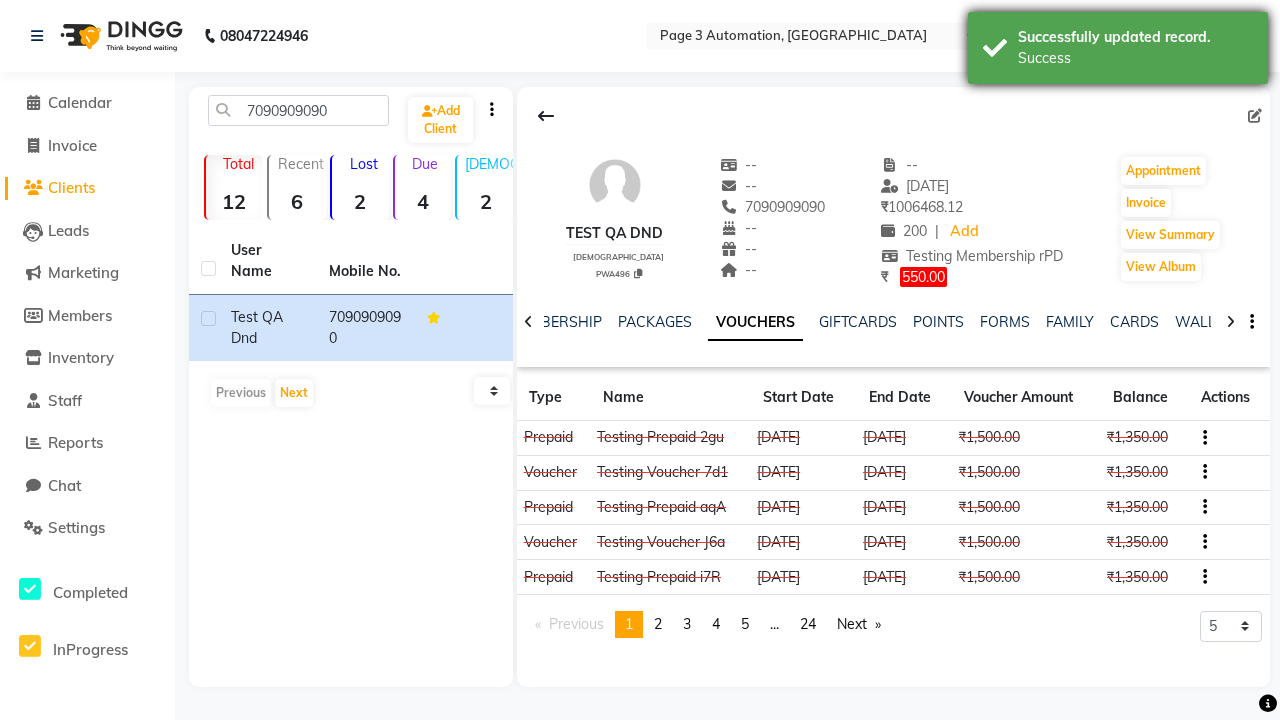 click on "Success" at bounding box center (1135, 58) 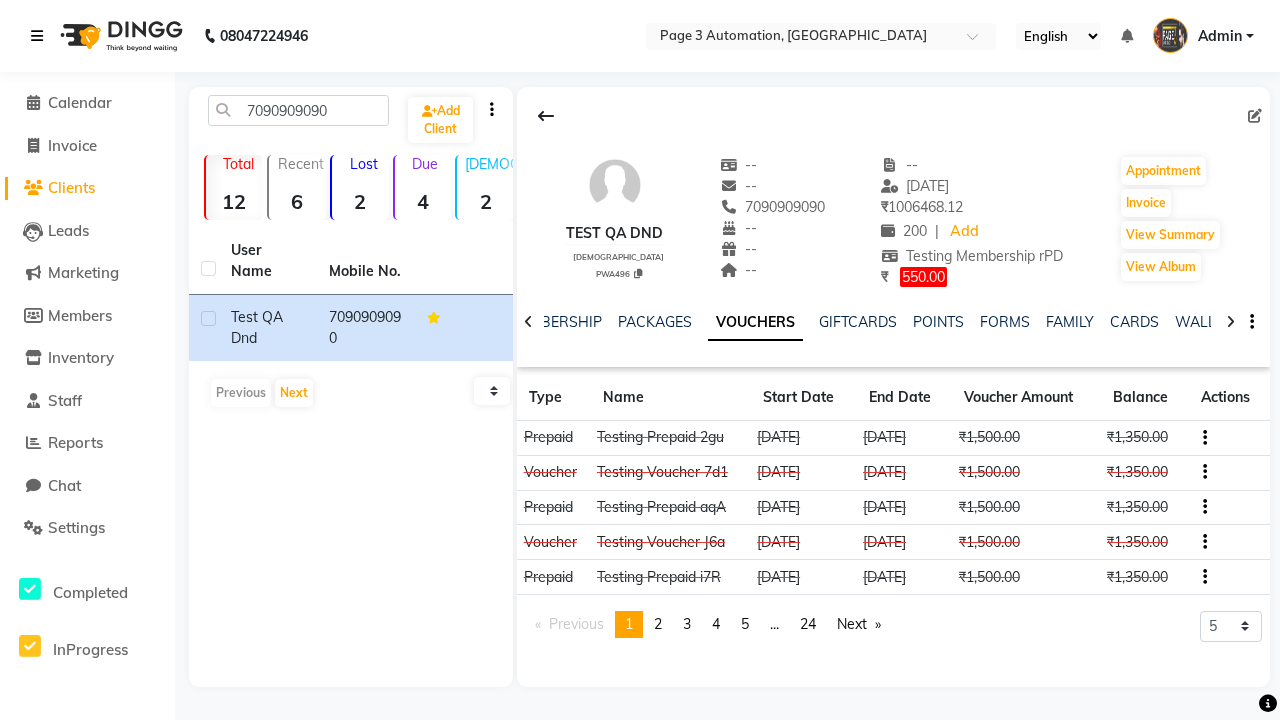 click at bounding box center [37, 36] 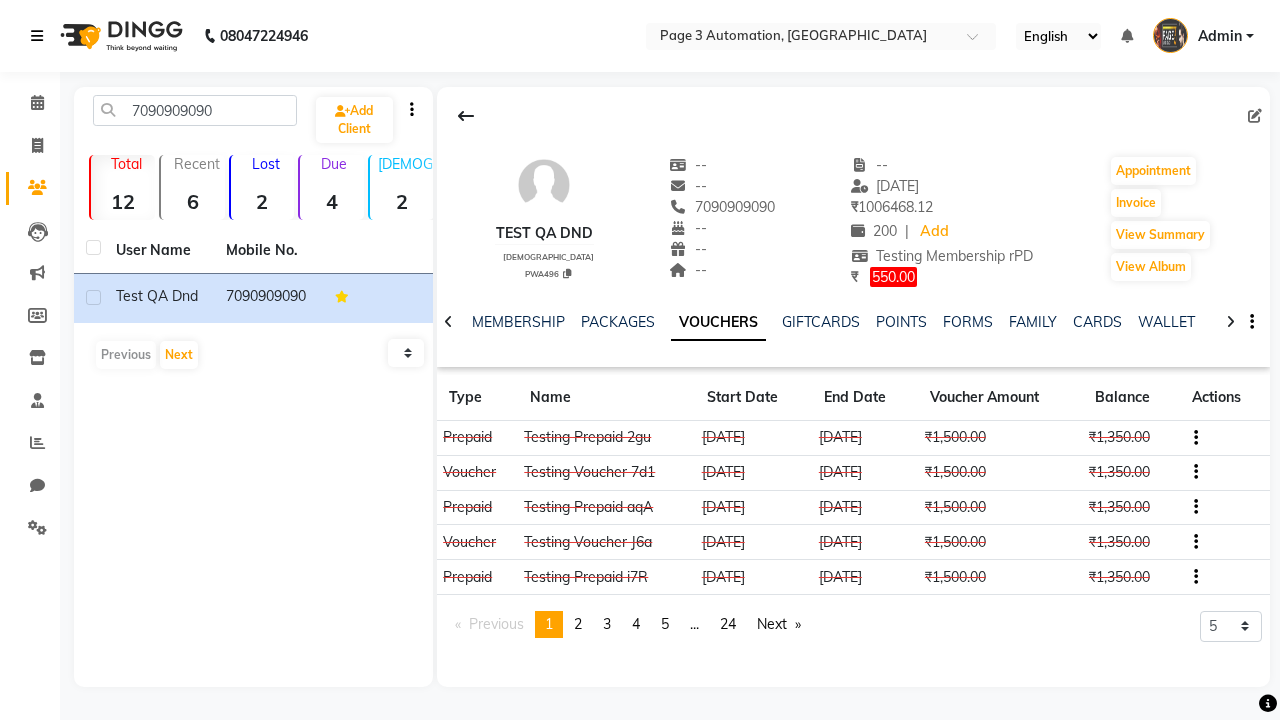 scroll, scrollTop: 0, scrollLeft: 417, axis: horizontal 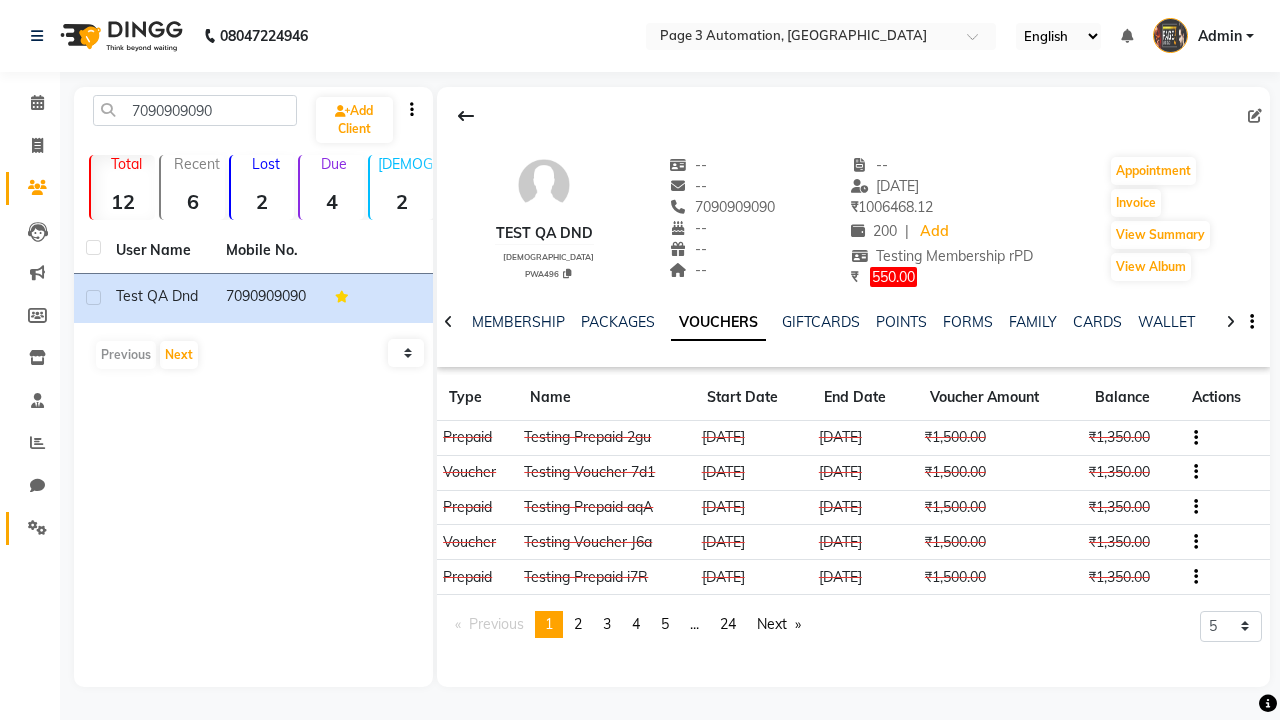 click 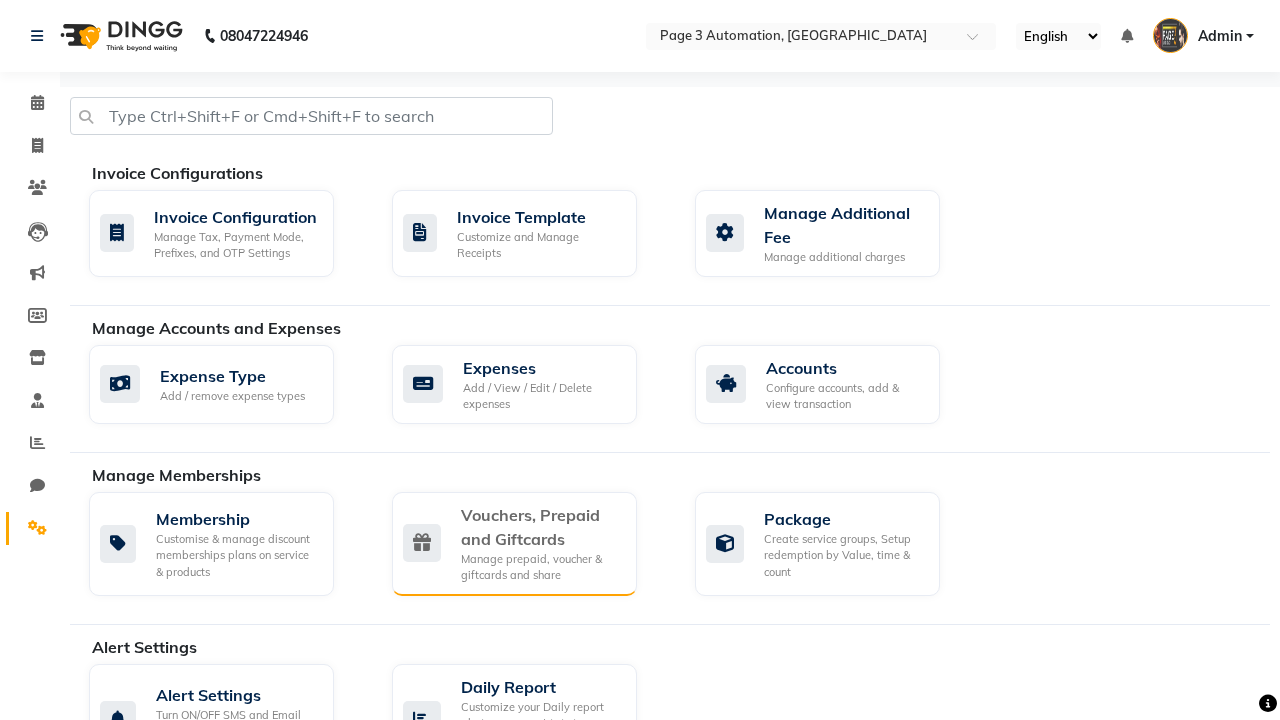 click on "Vouchers, Prepaid and Giftcards" 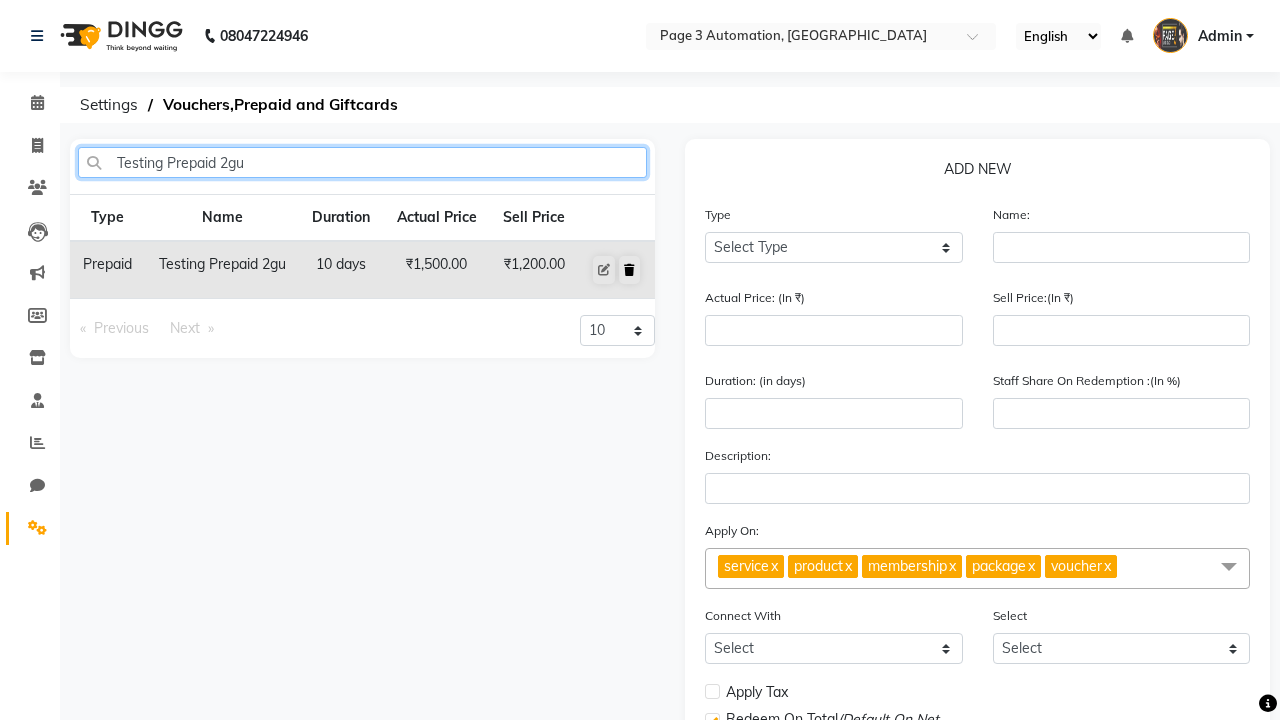 type on "Testing Prepaid 2gu" 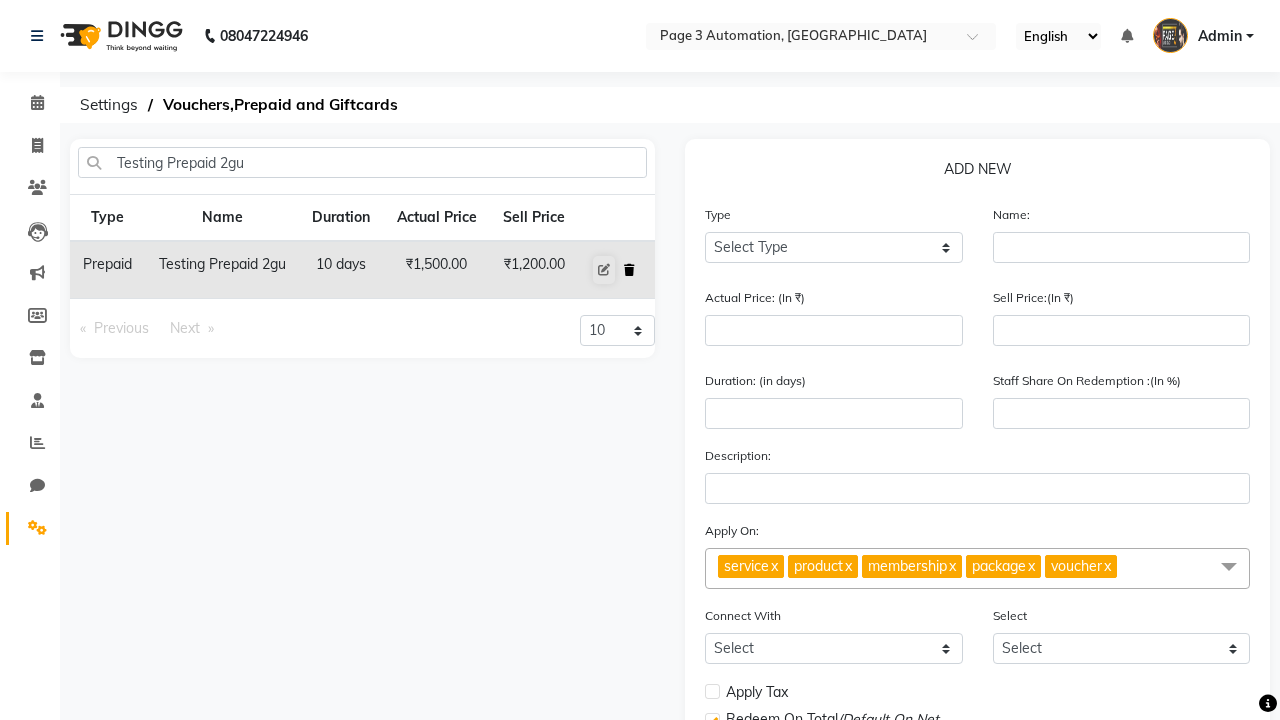 click 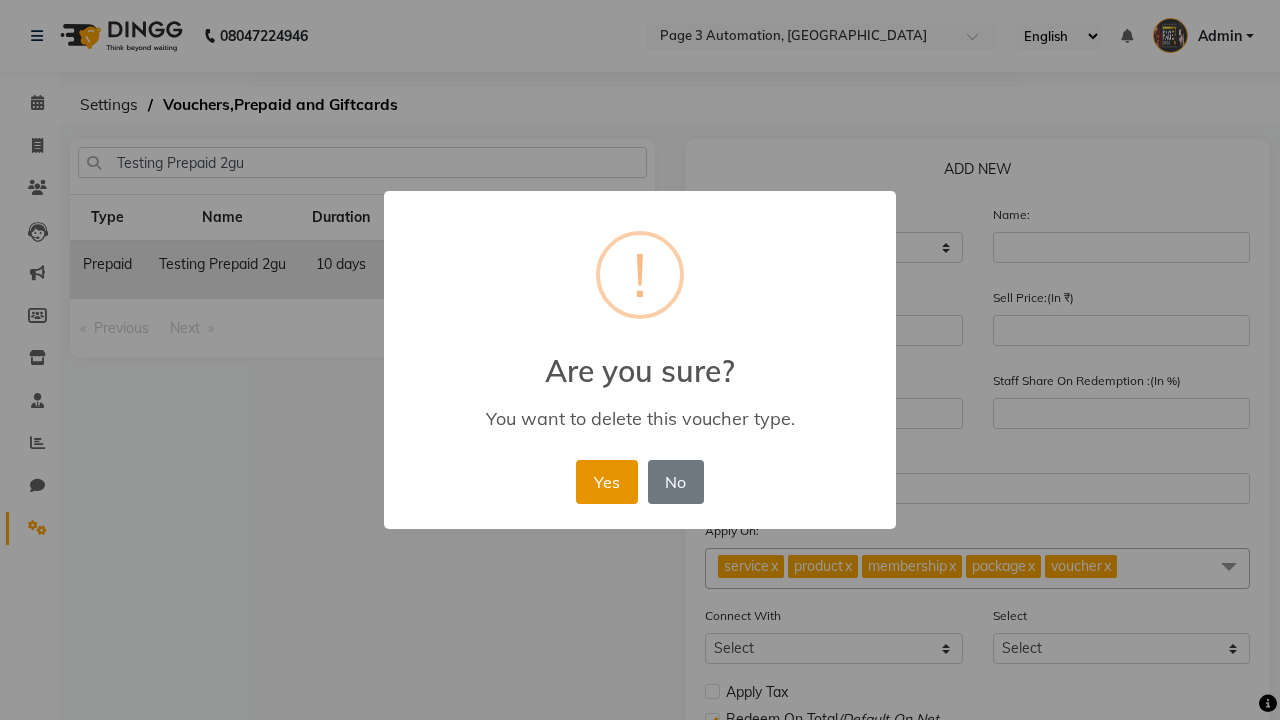 click on "Yes" at bounding box center (606, 482) 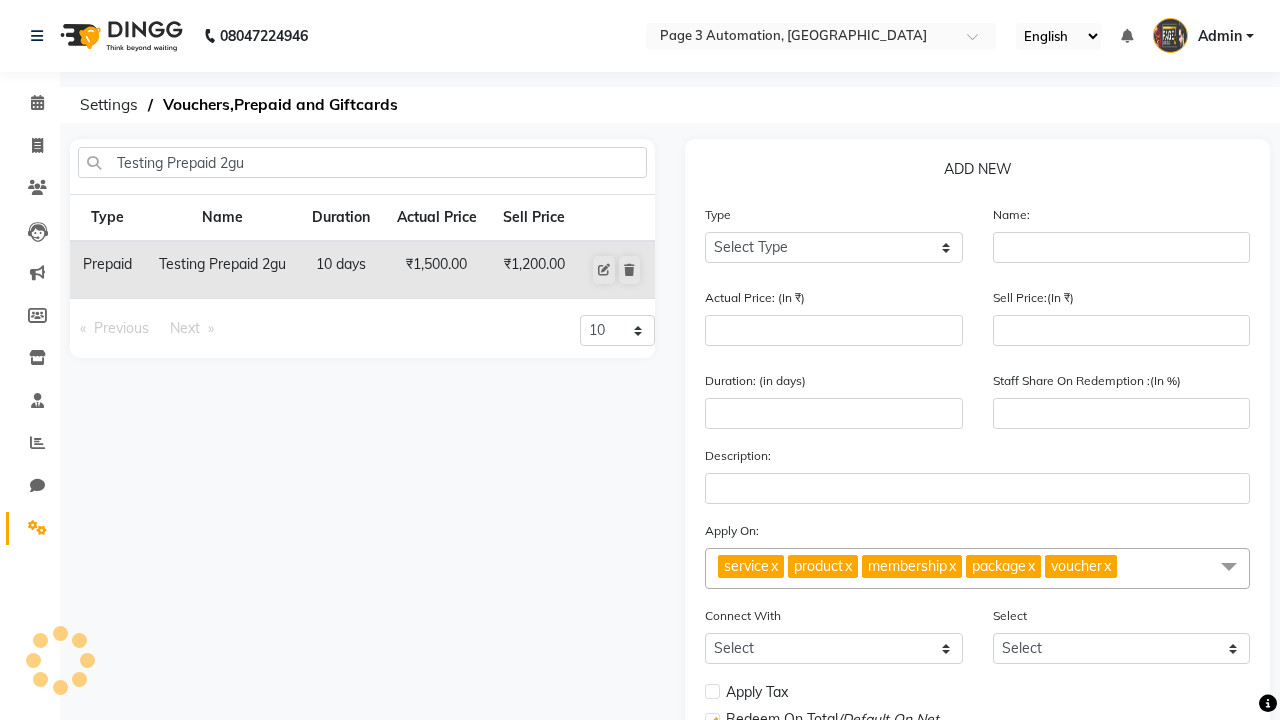 type 